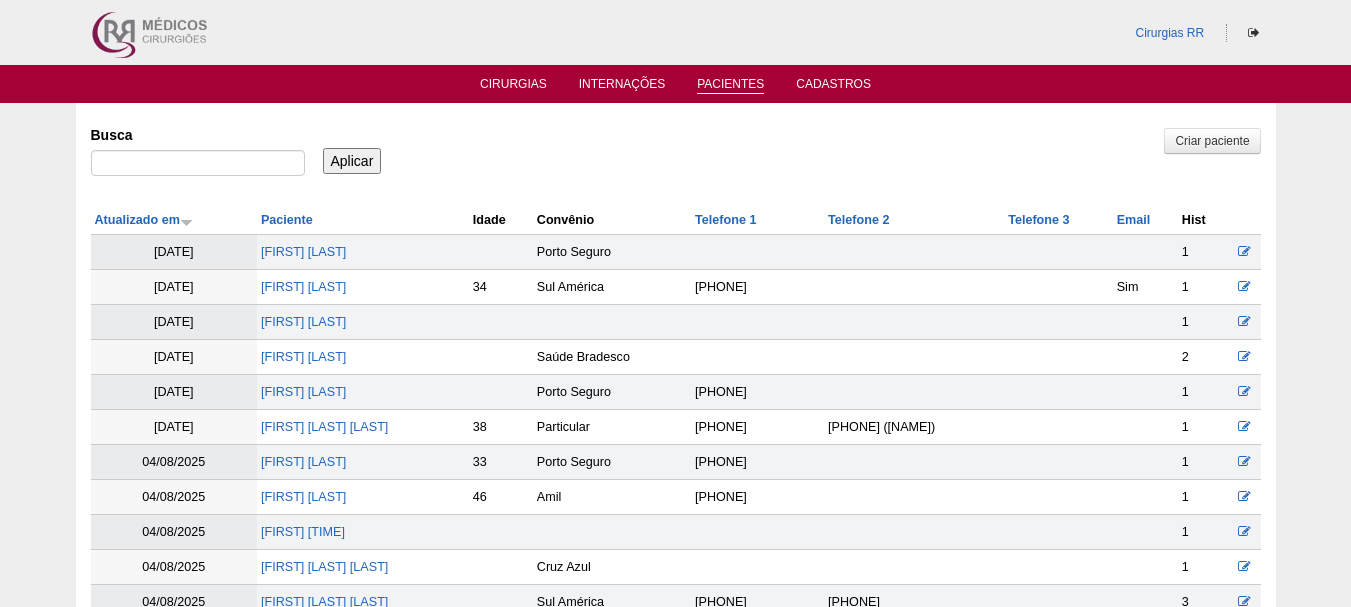 scroll, scrollTop: 0, scrollLeft: 0, axis: both 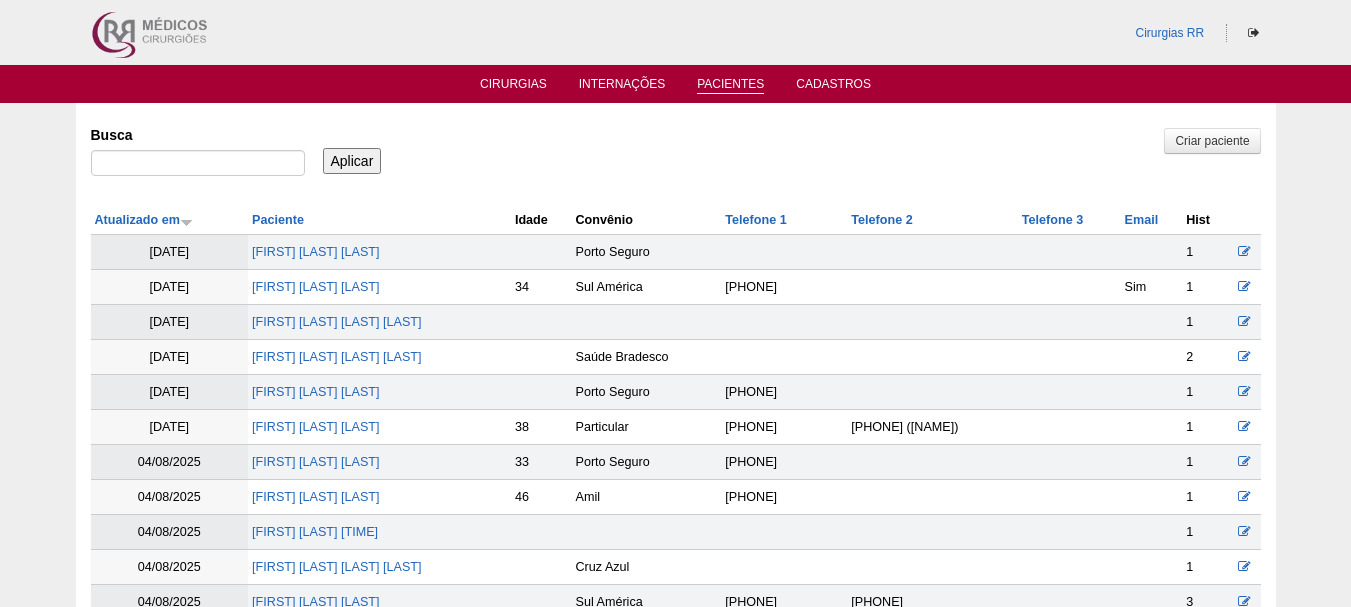 click on "Criar paciente
Busca
Aplicar
Atualizado em
Paciente
Idade
Convênio
Telefone 1
Telefone 2
Telefone 3
Email
Hist
06/08/2025
Danielle Ano Komeno
Pamela" at bounding box center (676, 1952) 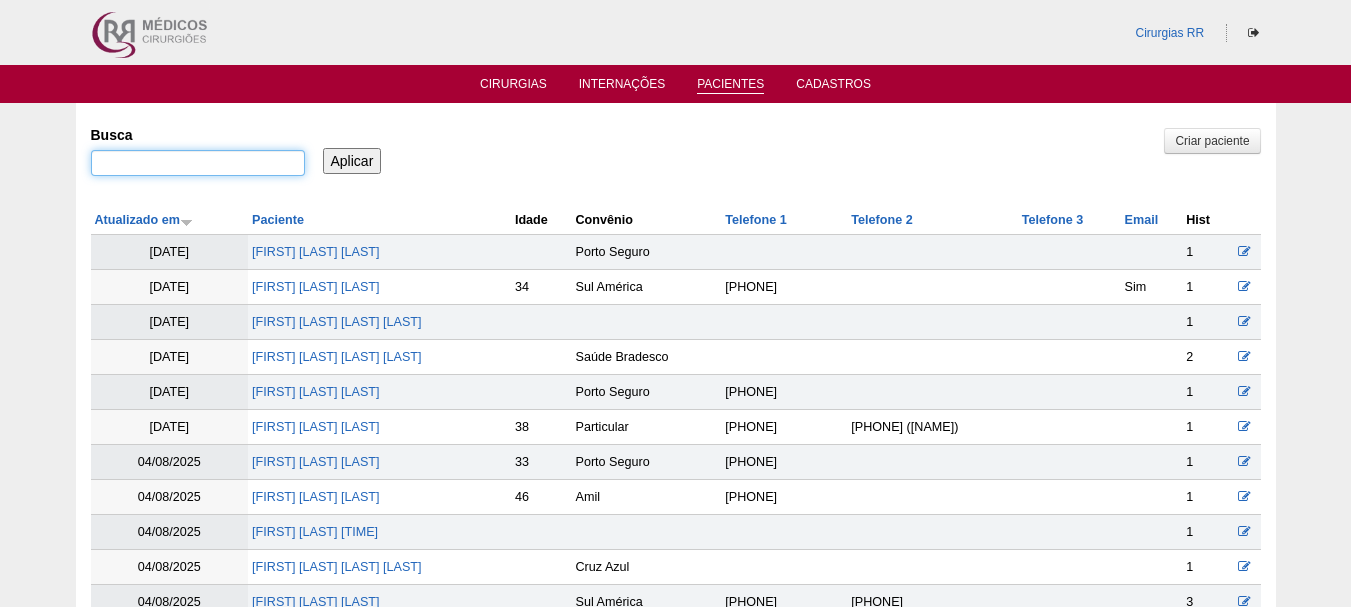 click on "Busca" at bounding box center [198, 163] 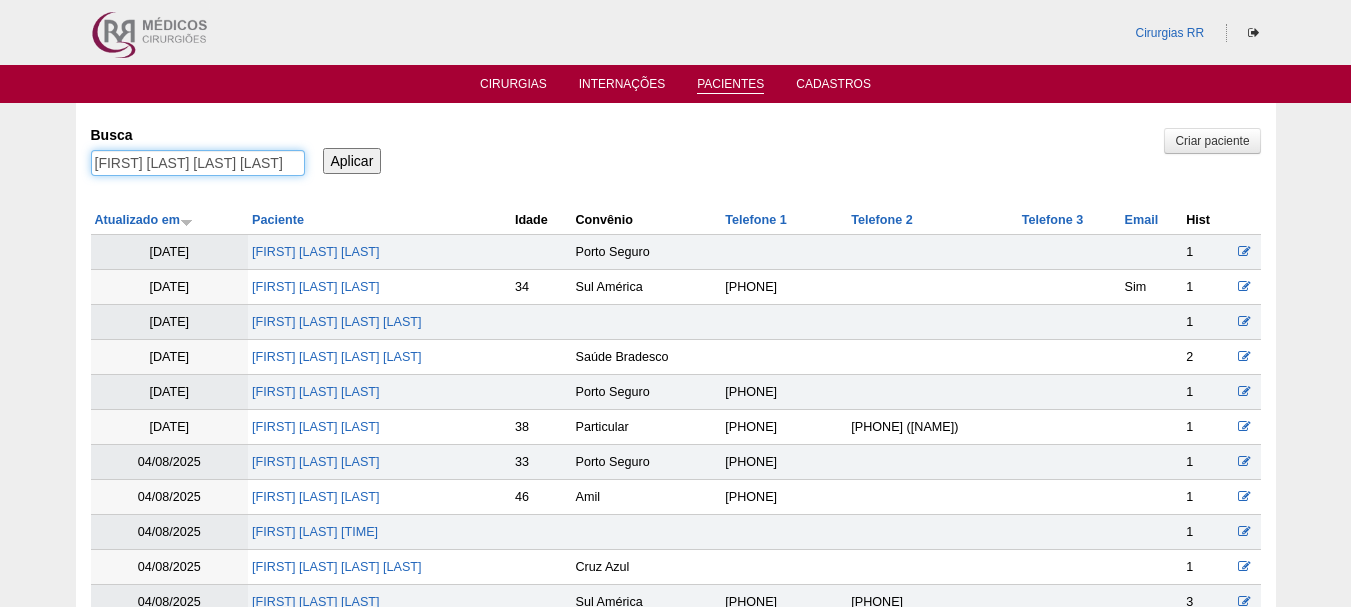 scroll, scrollTop: 0, scrollLeft: 17, axis: horizontal 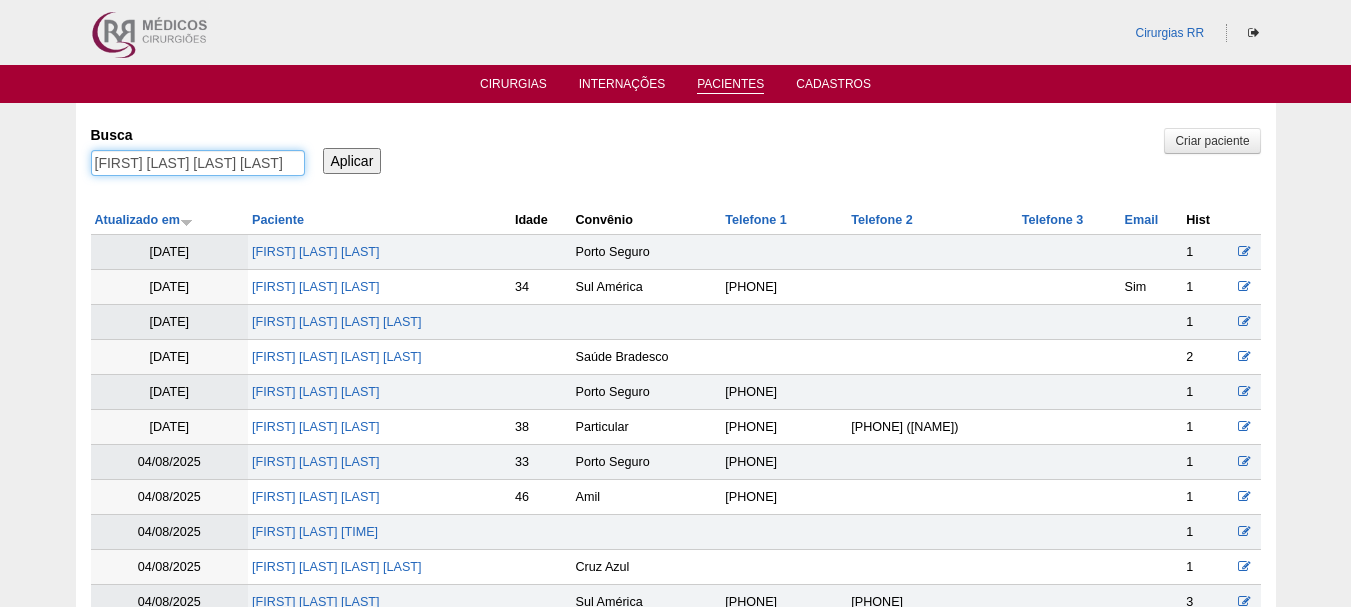 type on "REBECA DE OLIVEIRA CARDOSO" 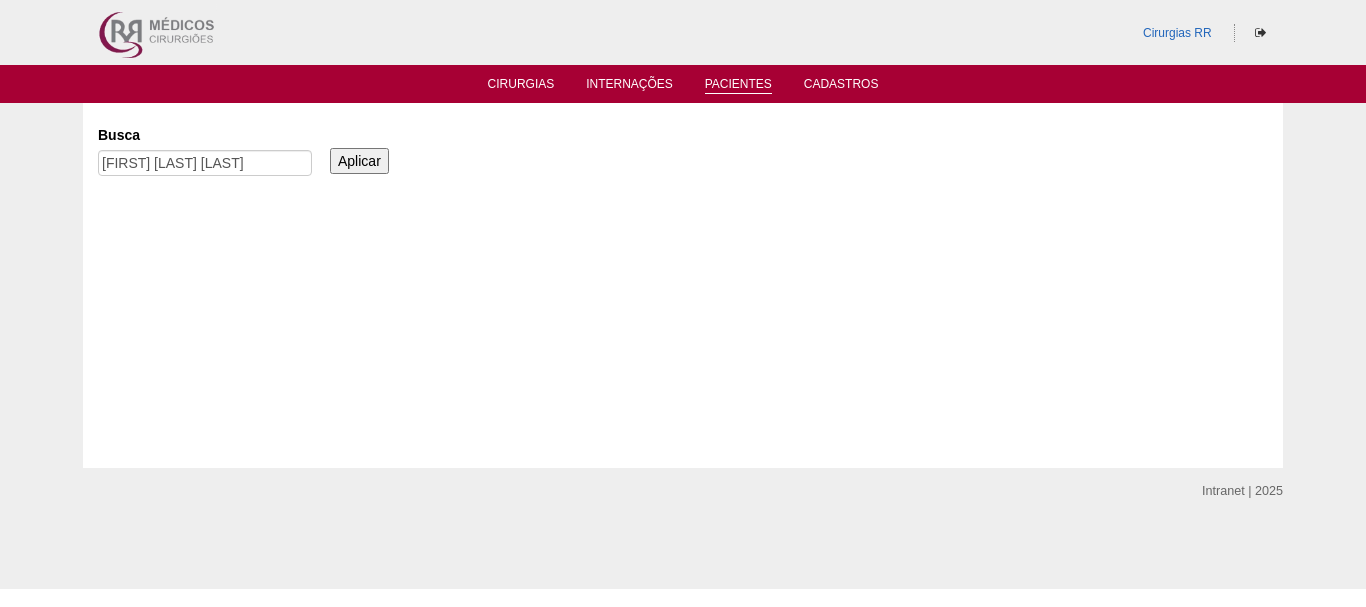 scroll, scrollTop: 0, scrollLeft: 0, axis: both 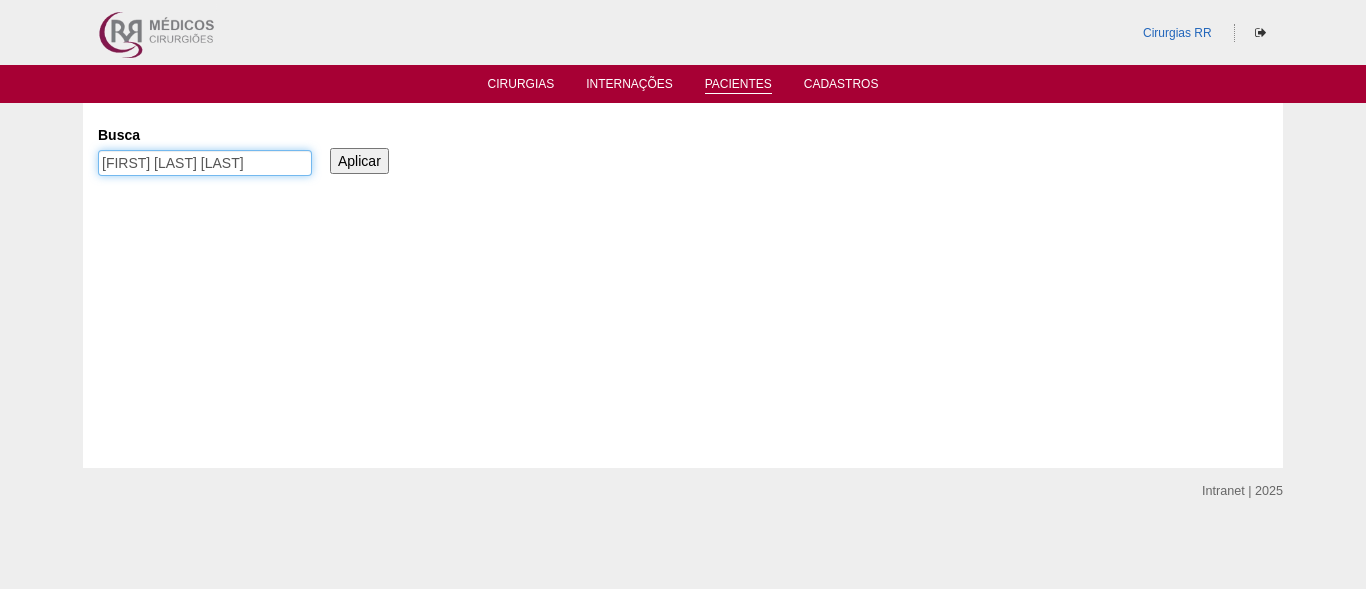 drag, startPoint x: 257, startPoint y: 155, endPoint x: 360, endPoint y: 157, distance: 103.01942 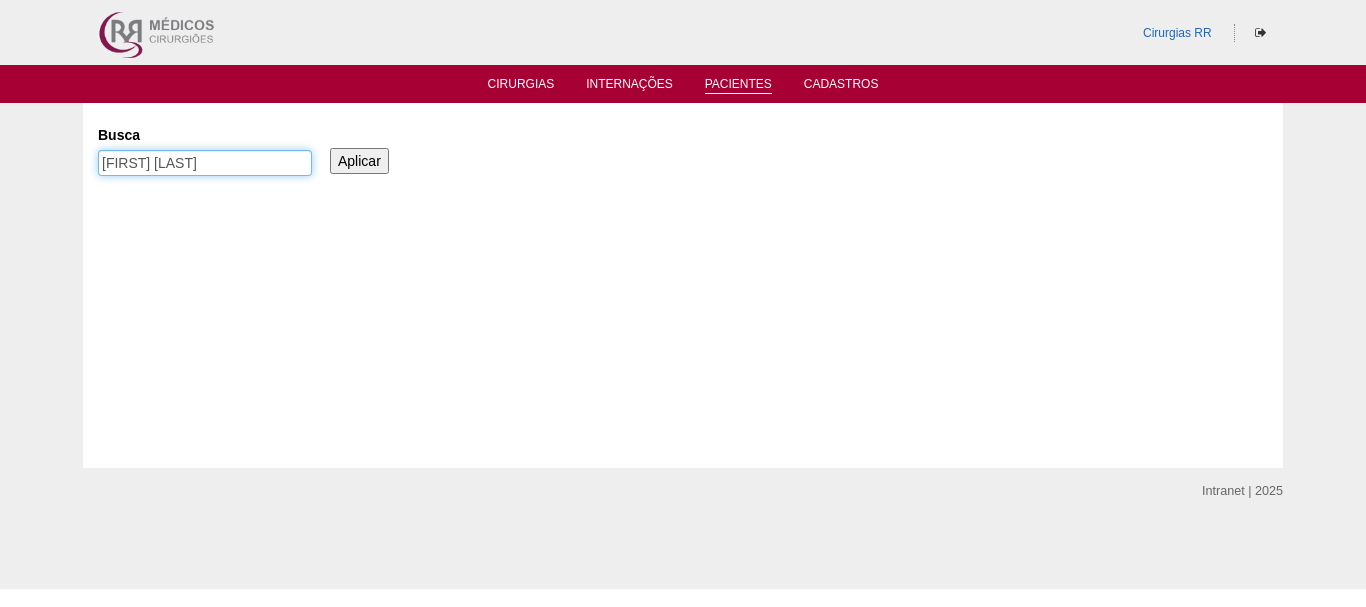 scroll, scrollTop: 0, scrollLeft: 0, axis: both 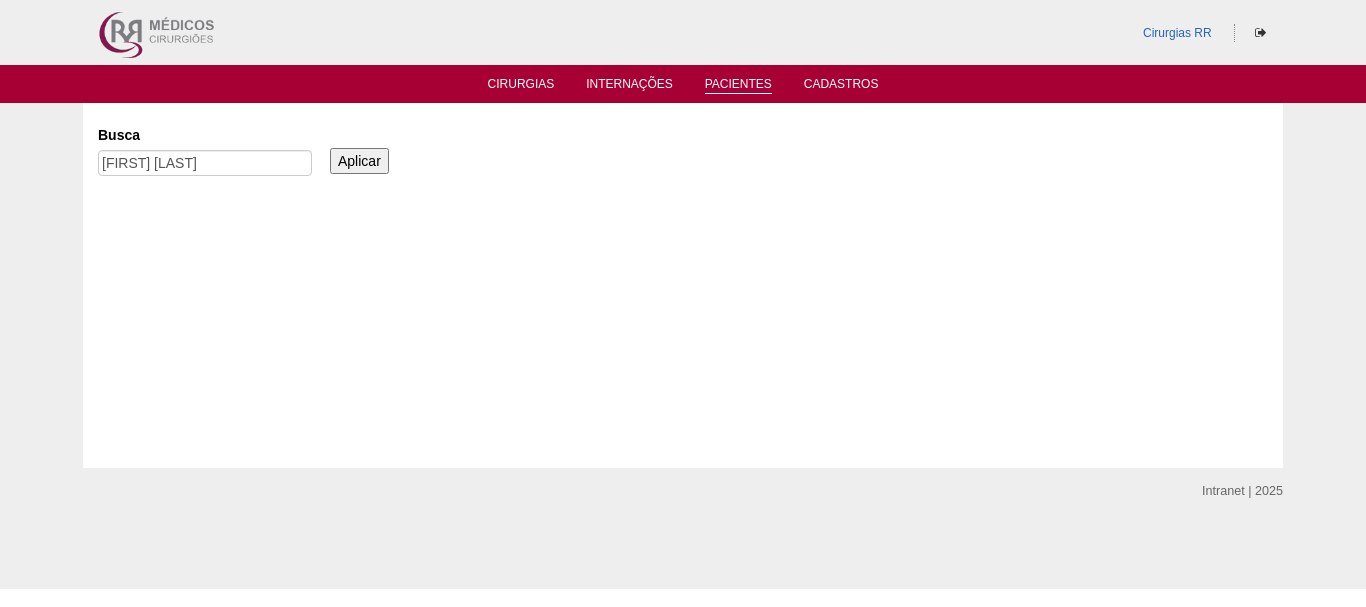 click on "Aplicar" at bounding box center [359, 161] 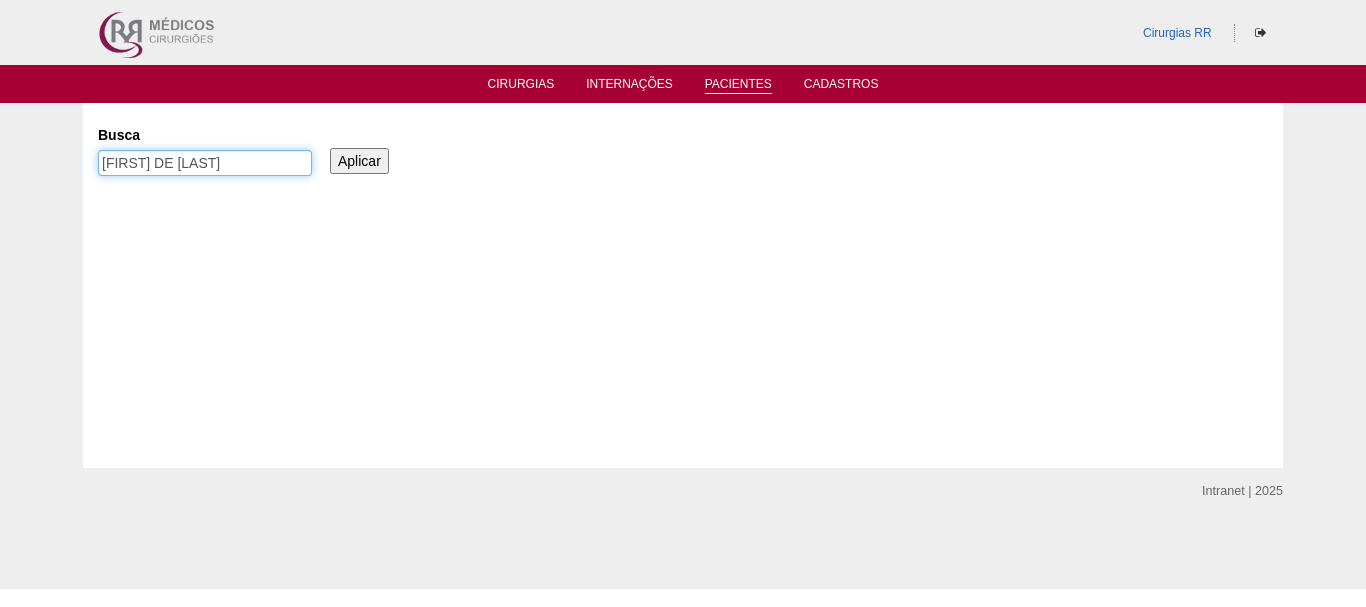scroll, scrollTop: 0, scrollLeft: 0, axis: both 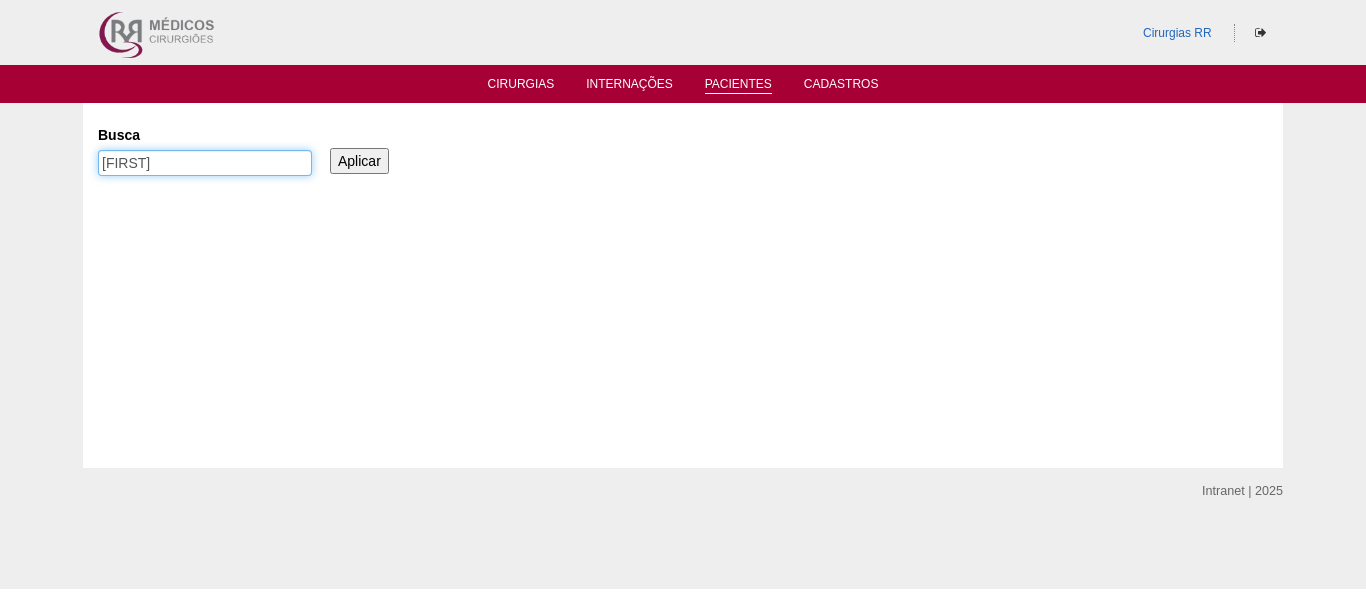 type on "[FIRST]" 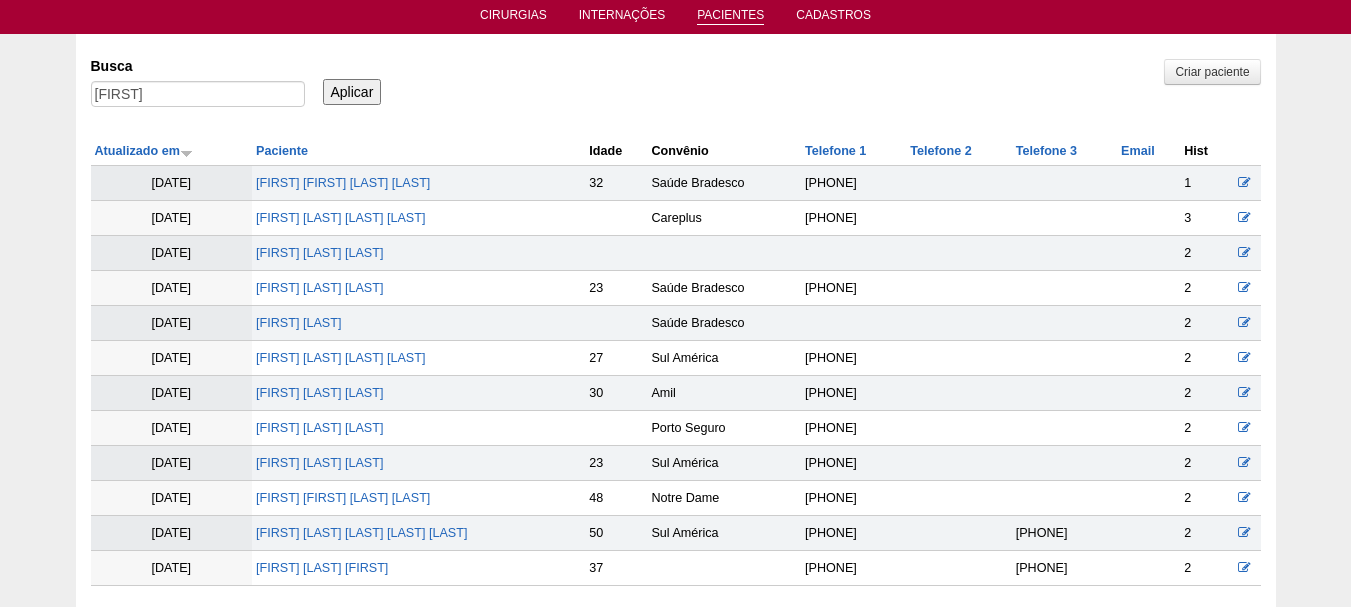 scroll, scrollTop: 0, scrollLeft: 0, axis: both 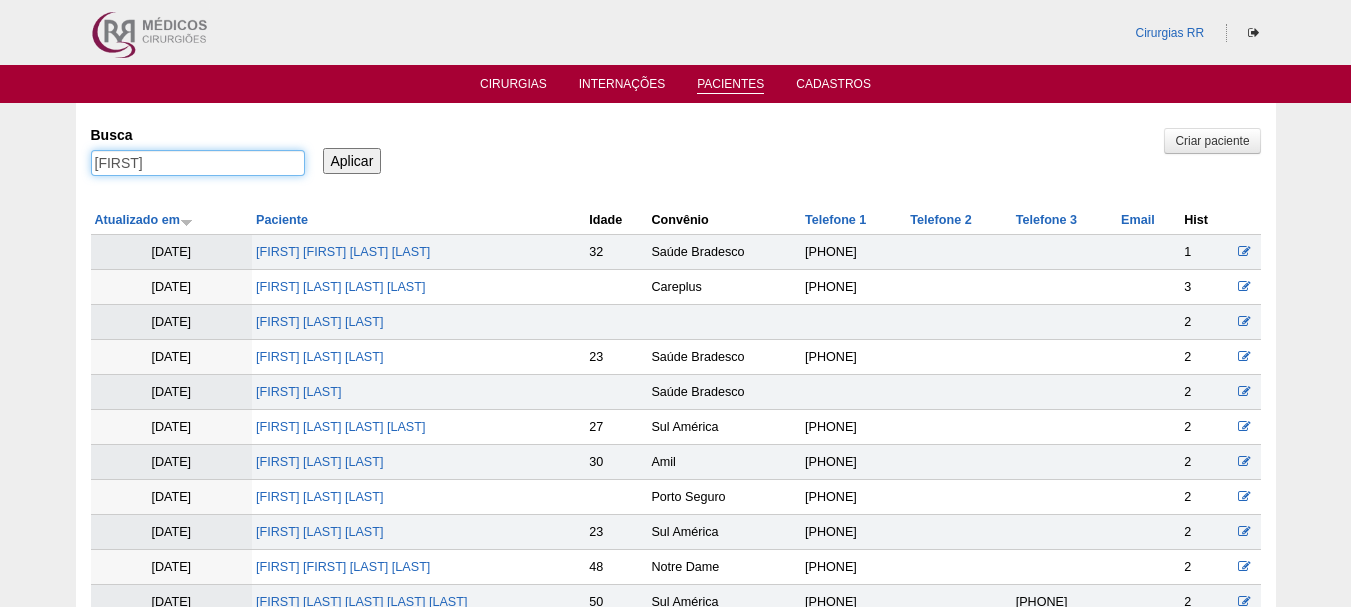 click on "[FIRST]" at bounding box center [198, 163] 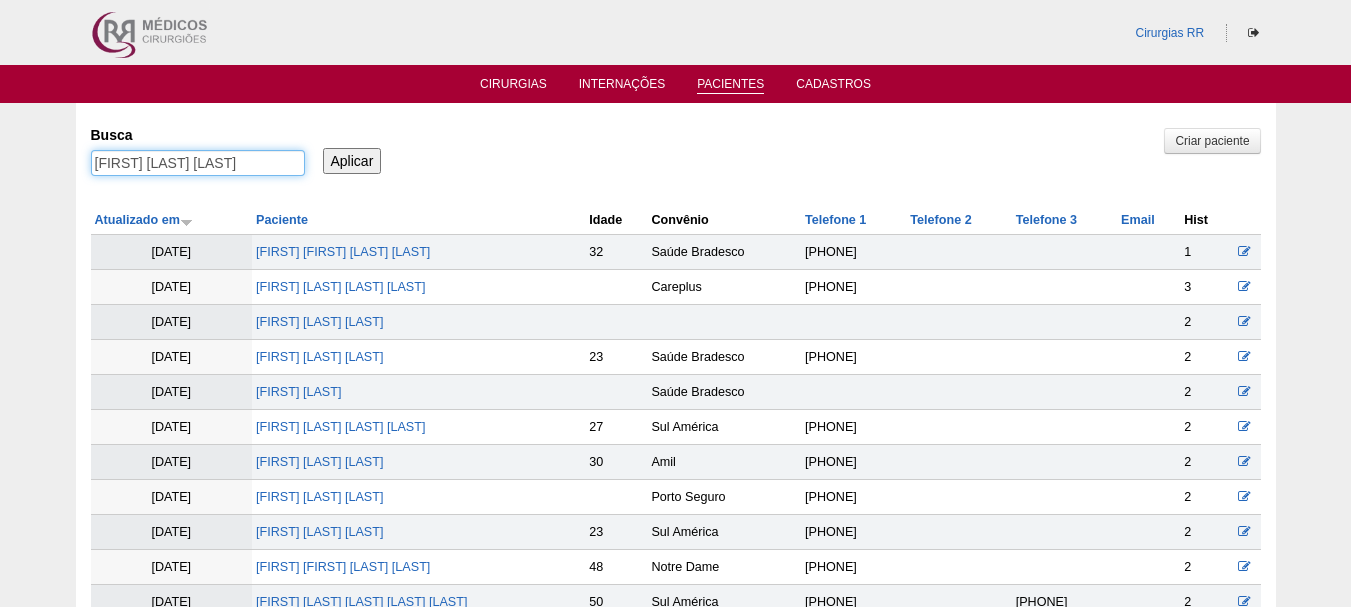 type on "[FIRST] [LAST] [LAST]" 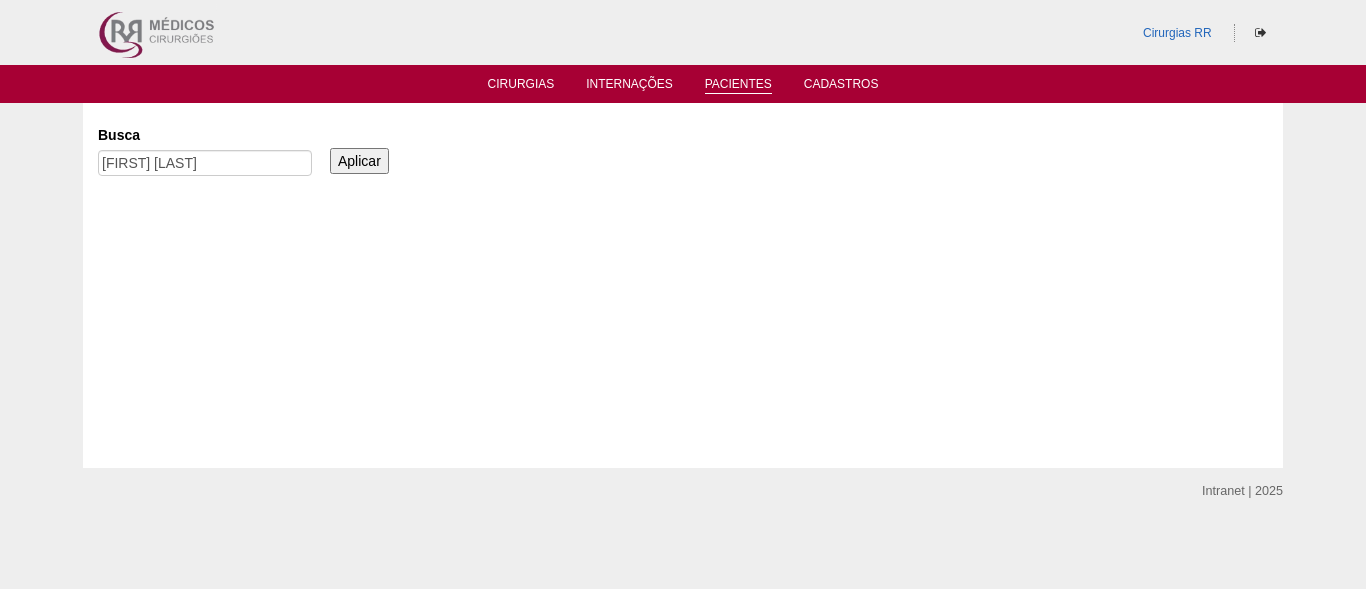 scroll, scrollTop: 0, scrollLeft: 0, axis: both 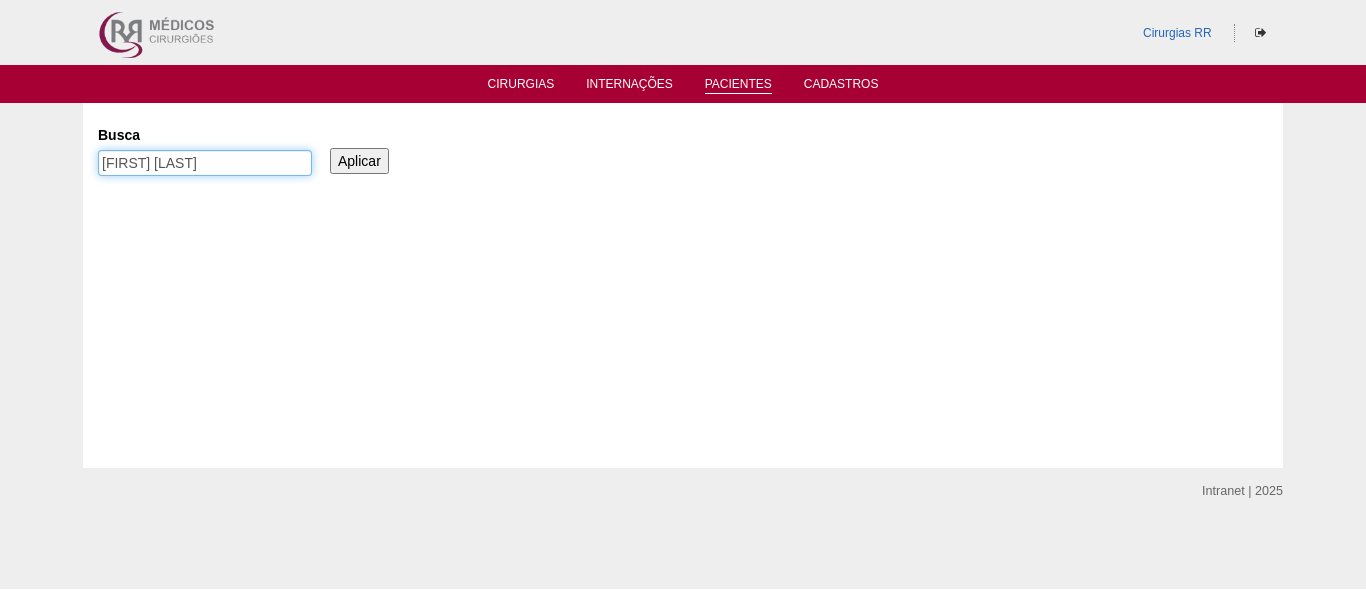 click on "[FIRST] [LAST] [LAST]" at bounding box center [205, 163] 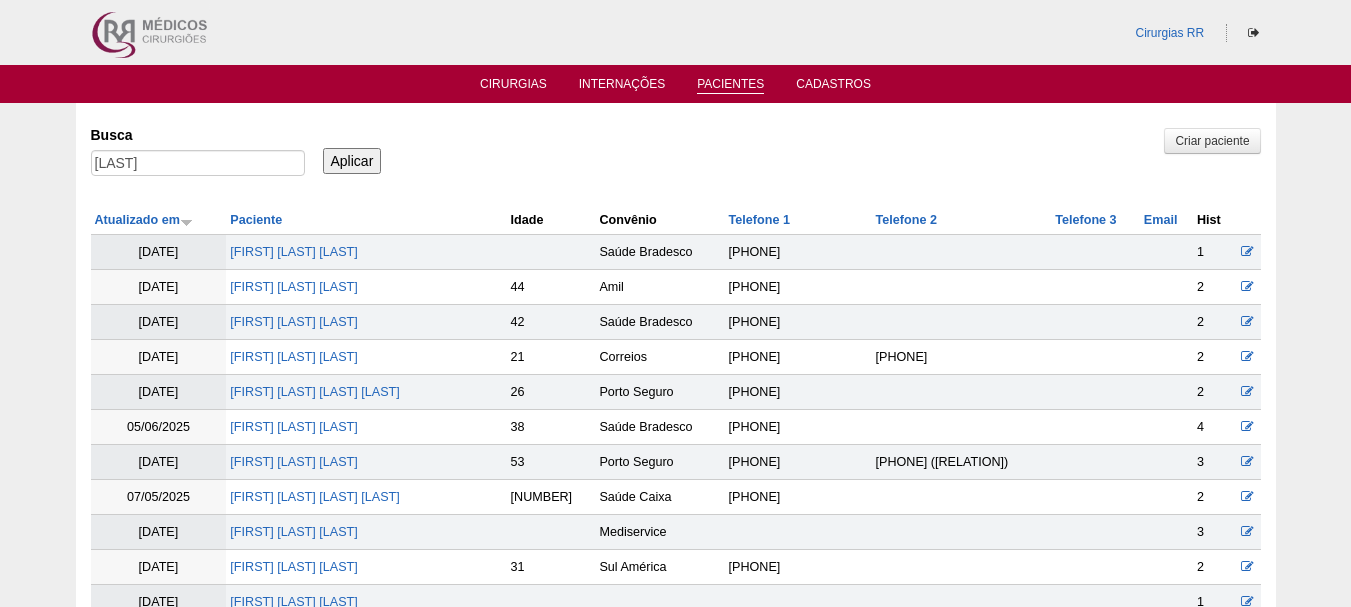 scroll, scrollTop: 0, scrollLeft: 0, axis: both 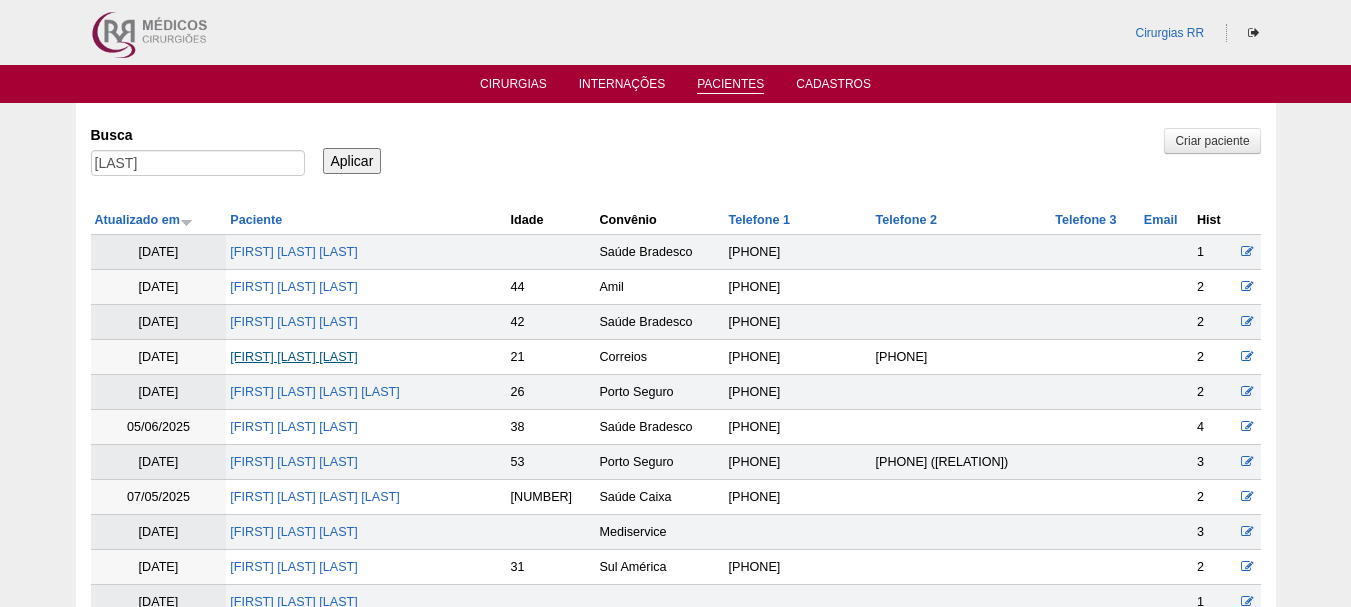 click on "Rebecca de Oliveira  Cardoso" at bounding box center [293, 357] 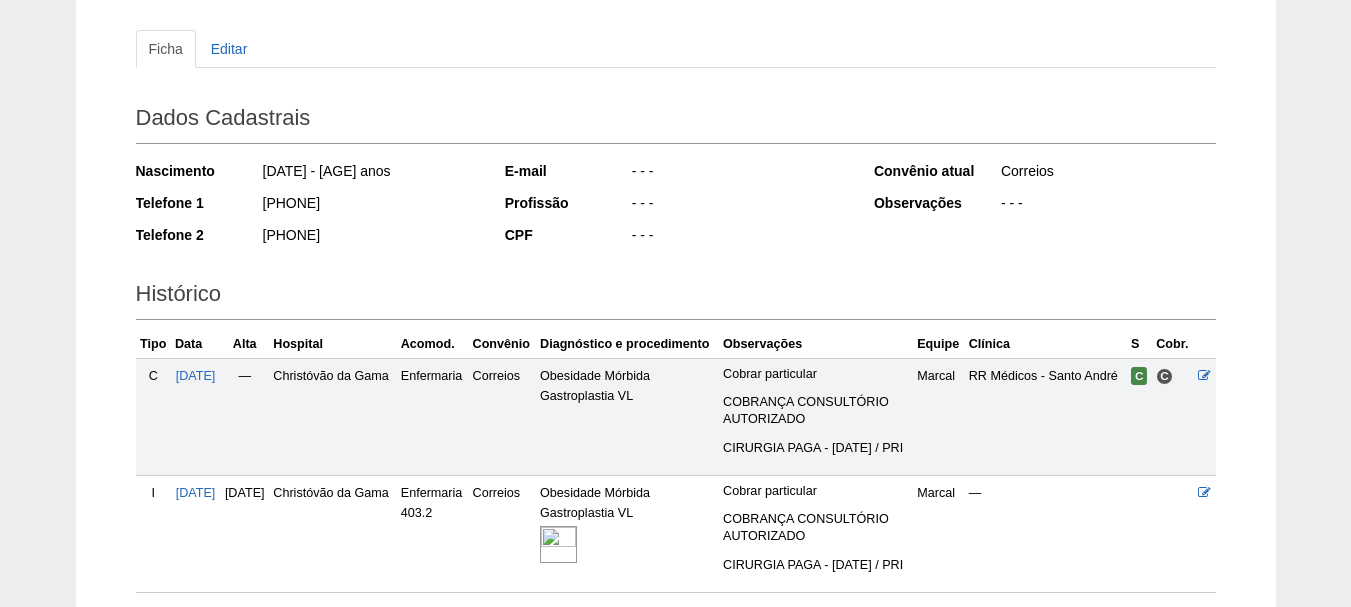 scroll, scrollTop: 0, scrollLeft: 0, axis: both 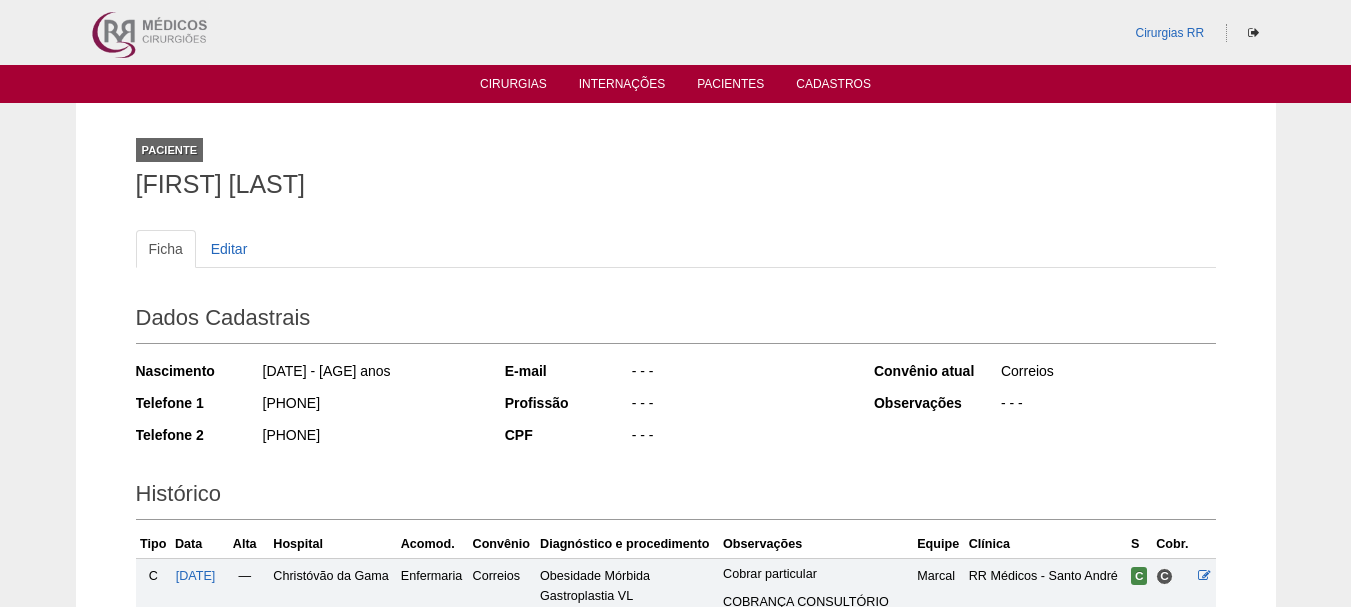 drag, startPoint x: 465, startPoint y: 177, endPoint x: 132, endPoint y: 186, distance: 333.1216 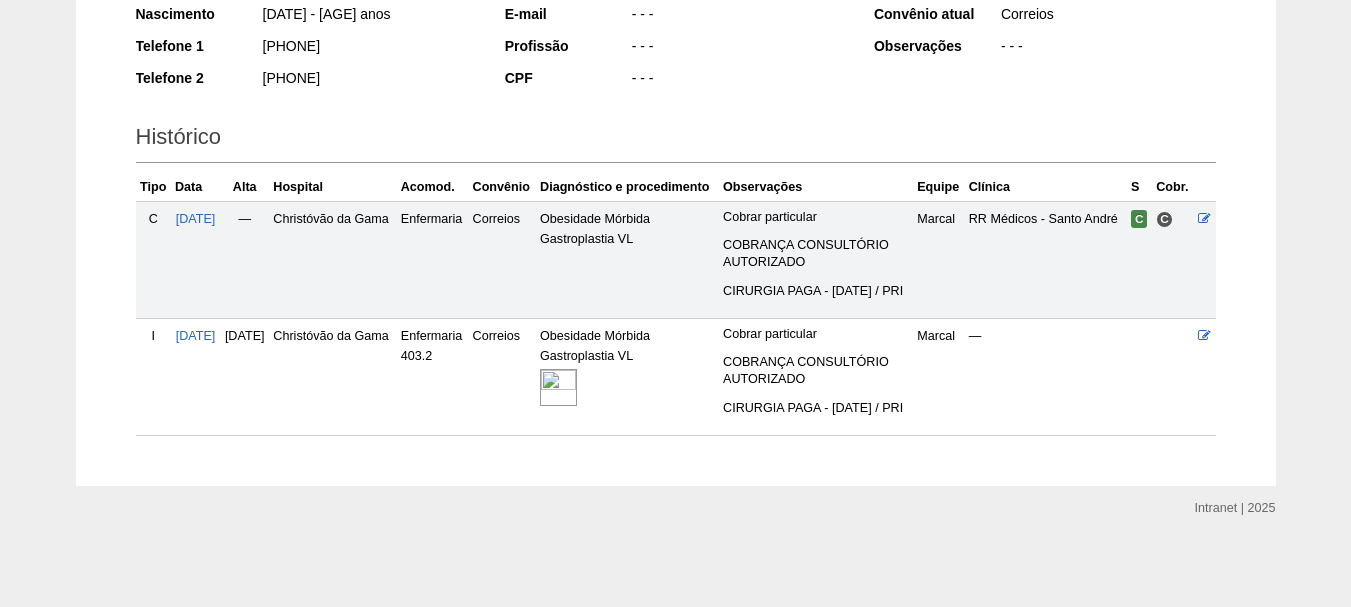 scroll, scrollTop: 0, scrollLeft: 0, axis: both 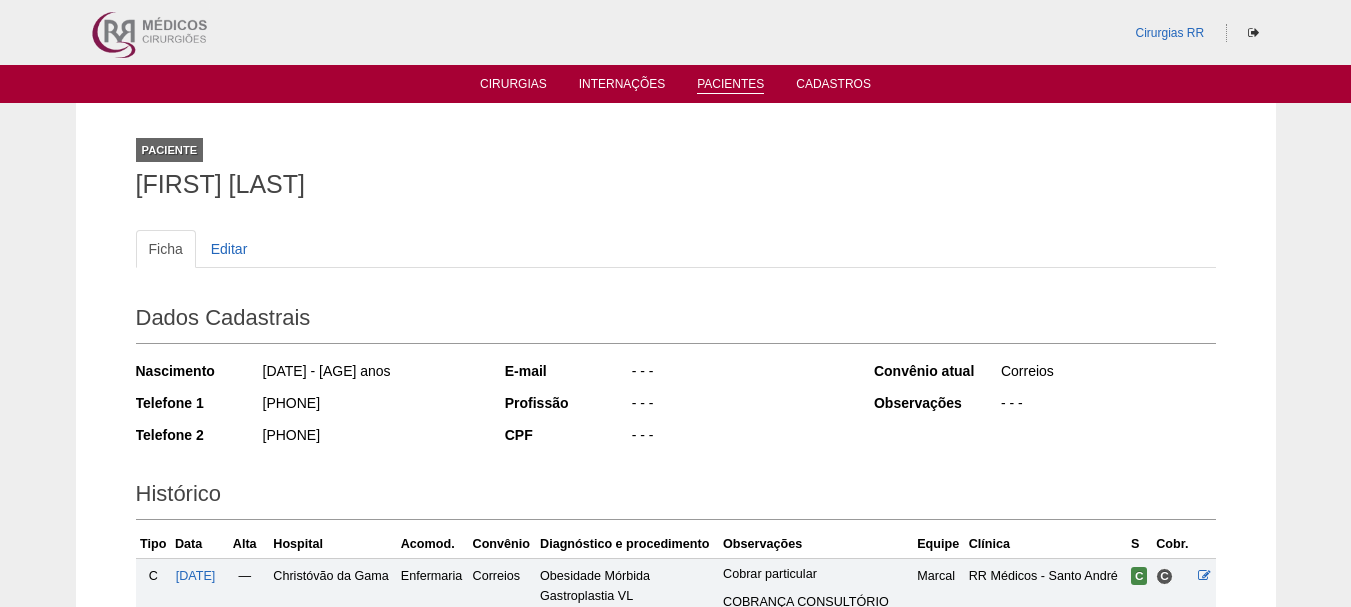 click on "Pacientes" at bounding box center (730, 85) 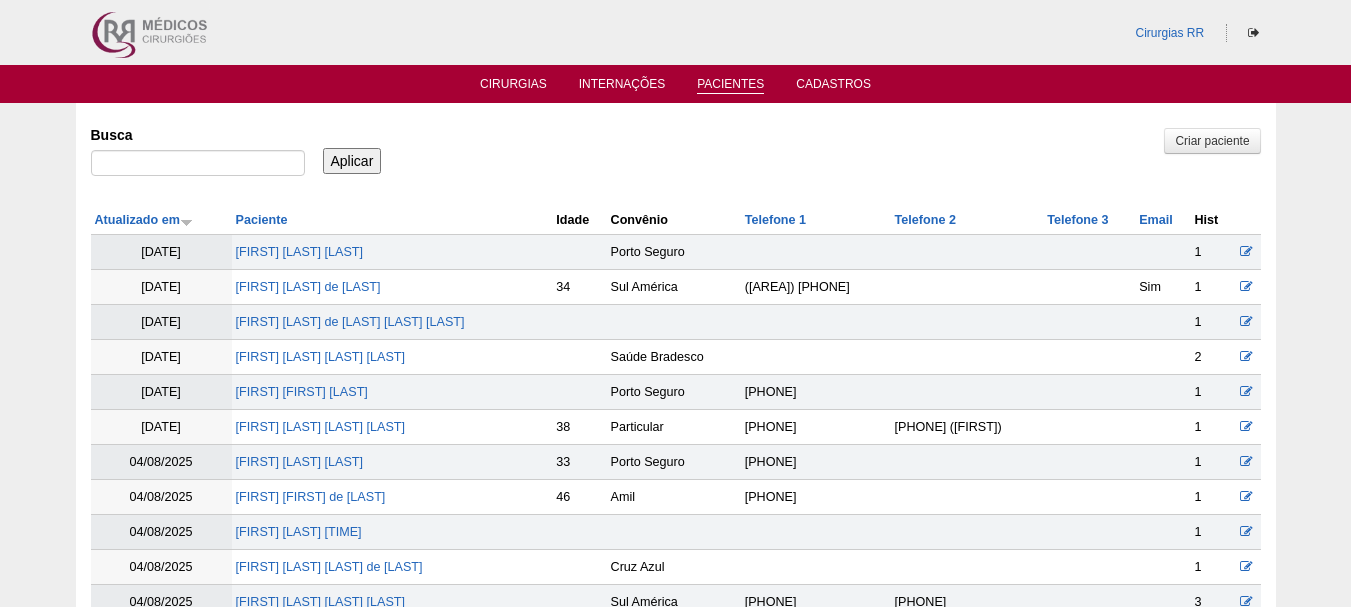 scroll, scrollTop: 0, scrollLeft: 0, axis: both 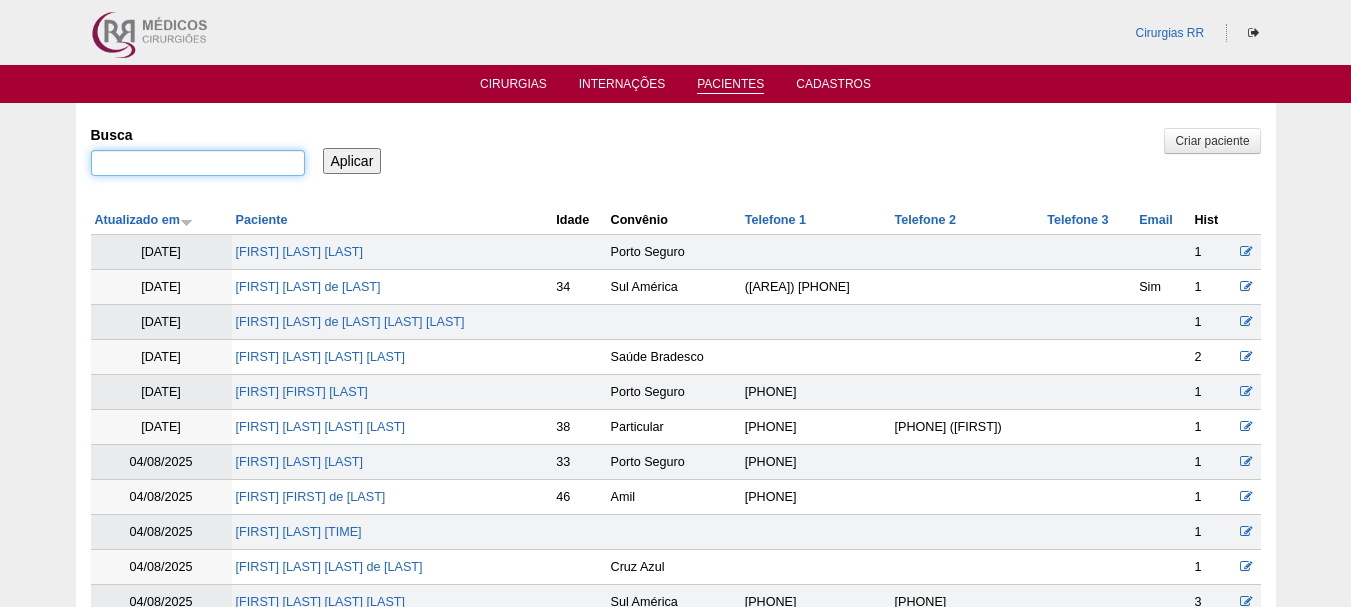 click on "Busca" at bounding box center (198, 163) 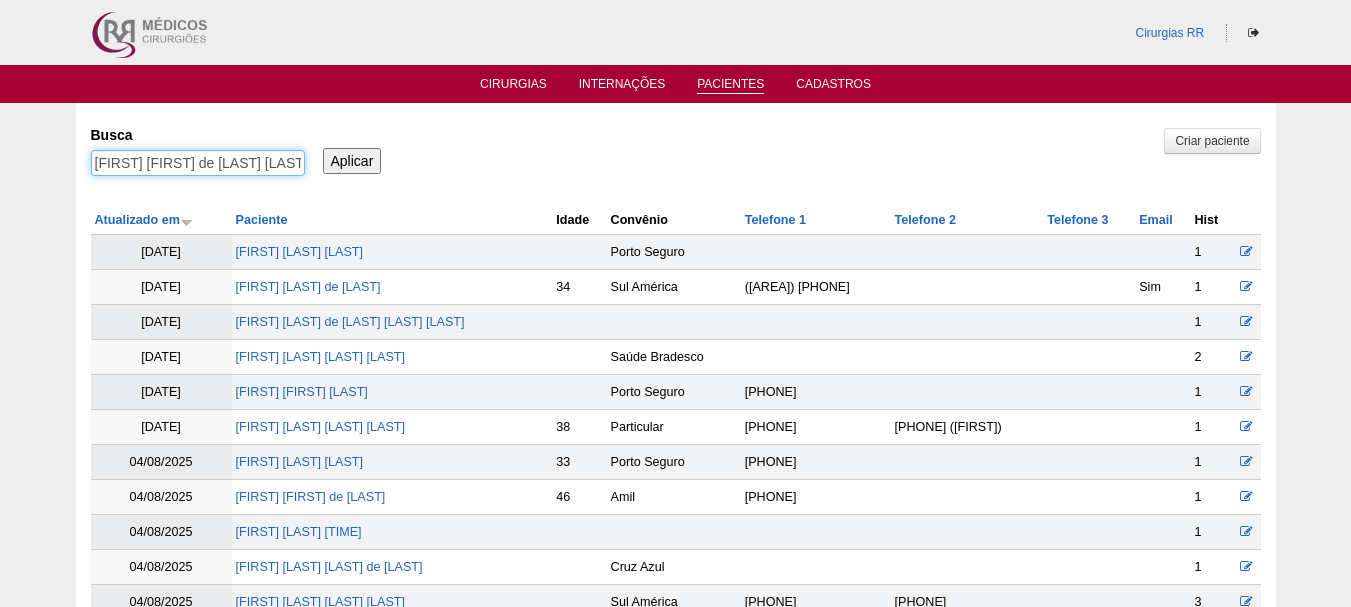 scroll, scrollTop: 0, scrollLeft: 90, axis: horizontal 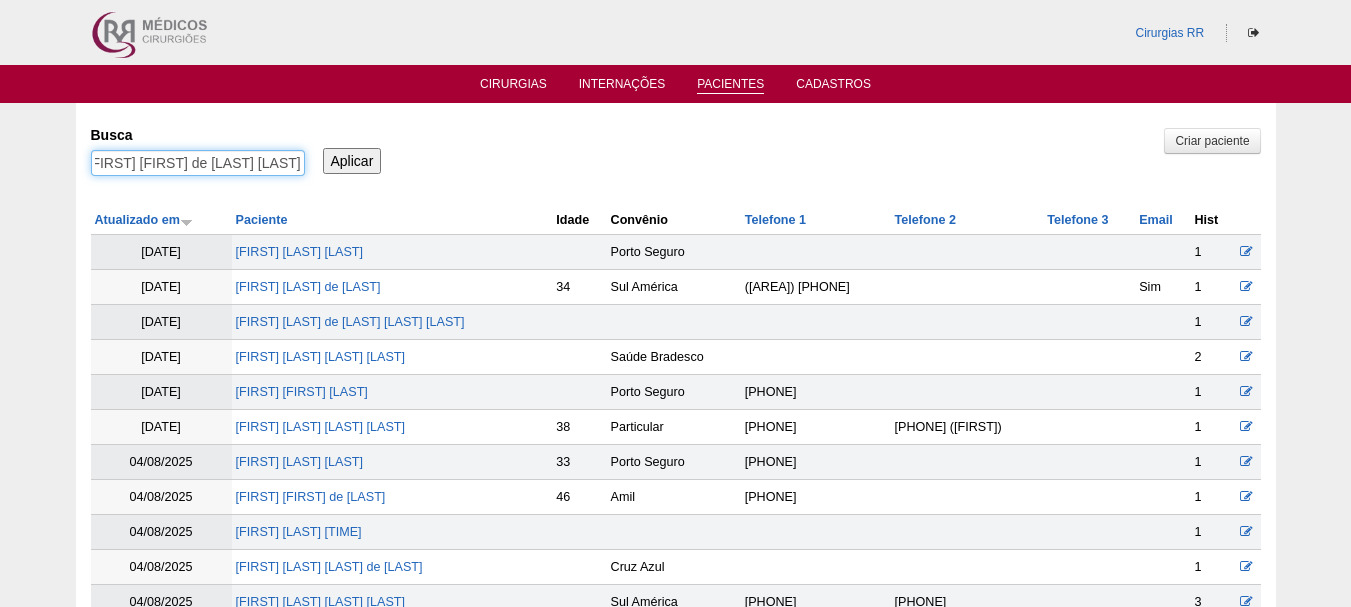 type on "JENNIFER CAROLINE DE SOUSA GERMANO" 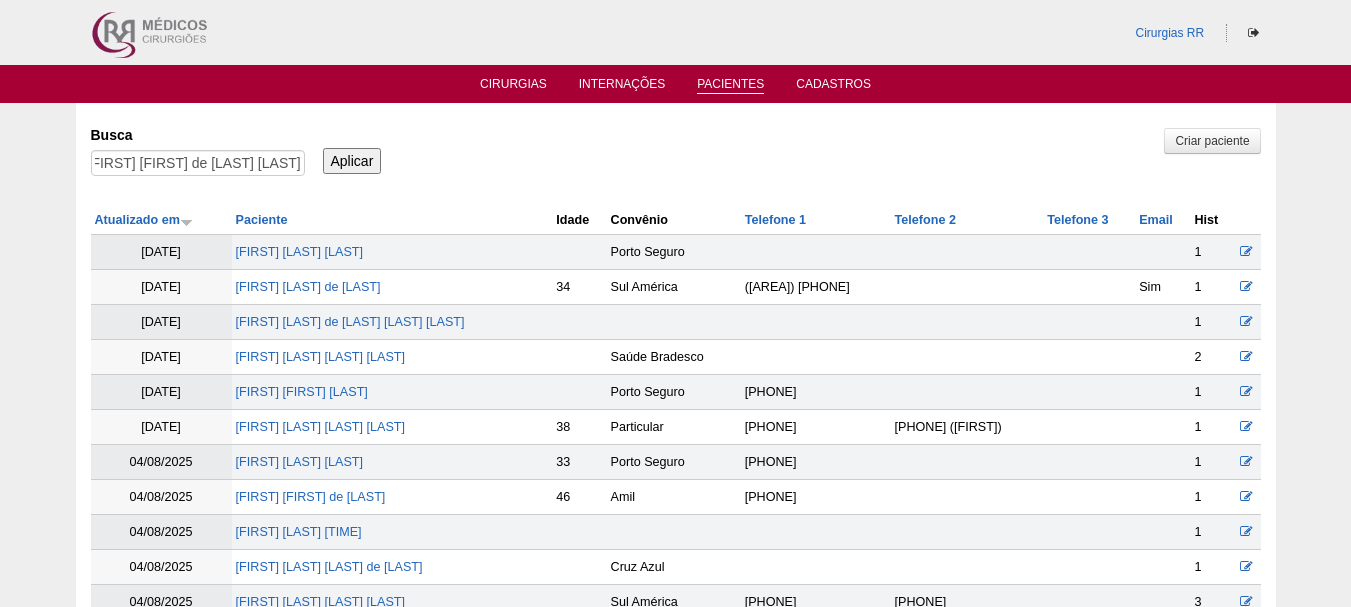 scroll, scrollTop: 0, scrollLeft: 0, axis: both 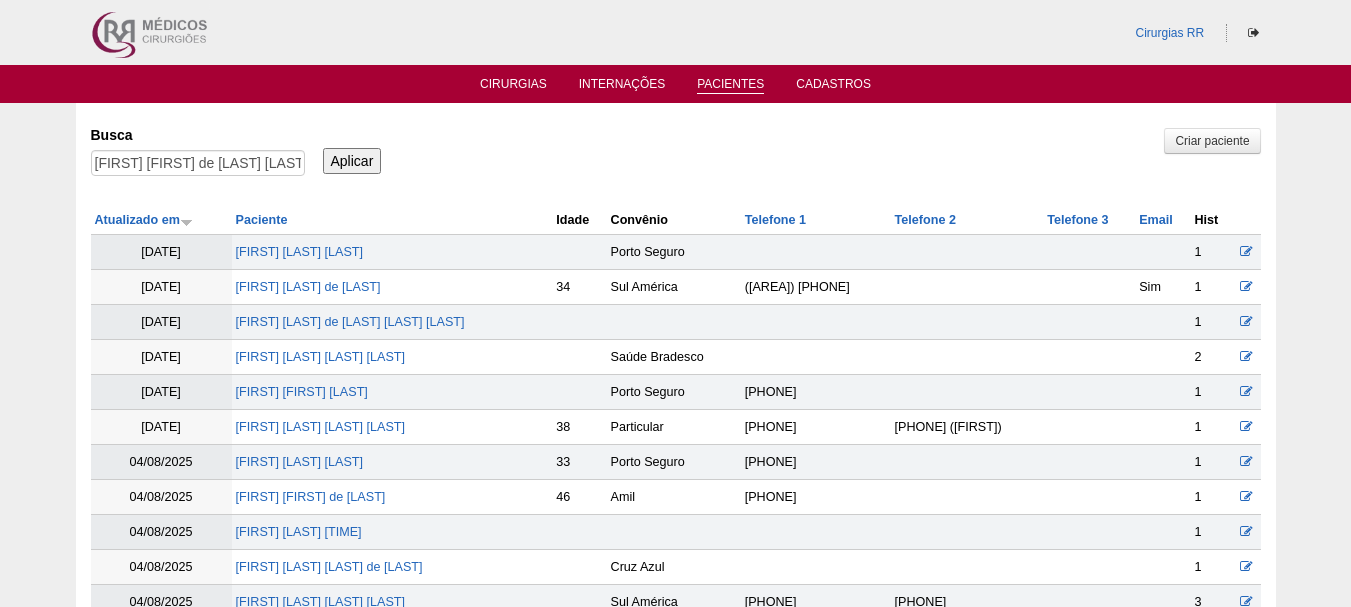 click on "Aplicar" at bounding box center (352, 161) 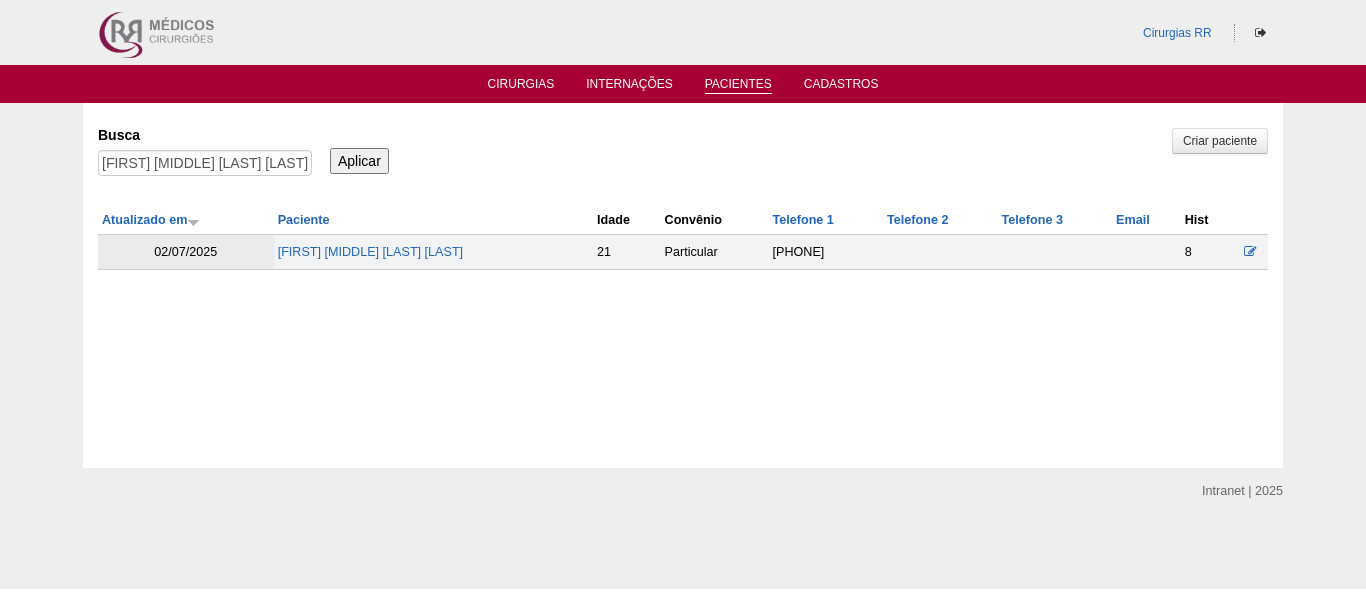 scroll, scrollTop: 0, scrollLeft: 0, axis: both 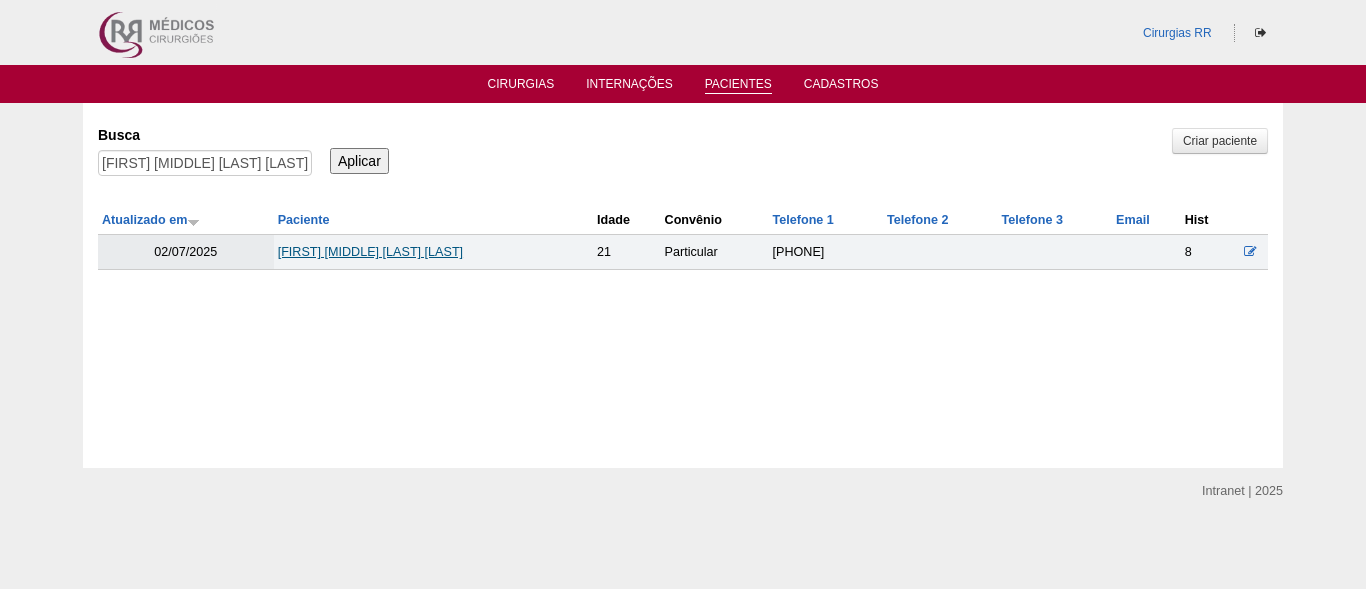click on "[FIRST] [MIDDLE] [LAST] [LAST]" at bounding box center [370, 252] 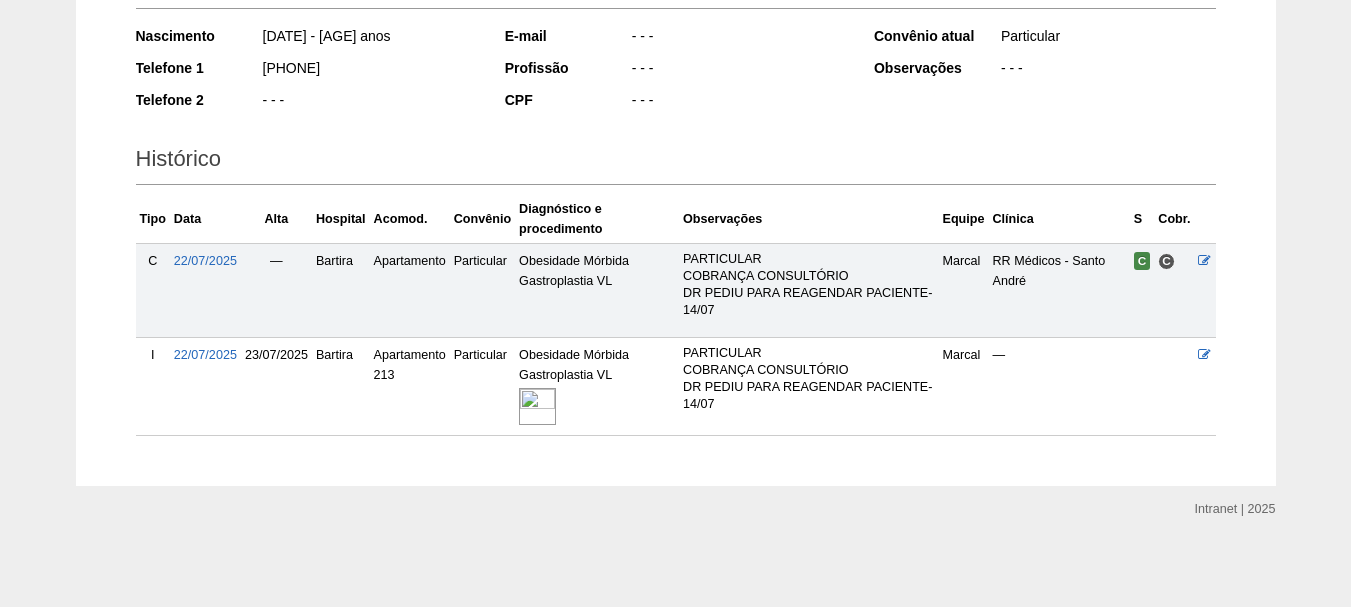 scroll, scrollTop: 0, scrollLeft: 0, axis: both 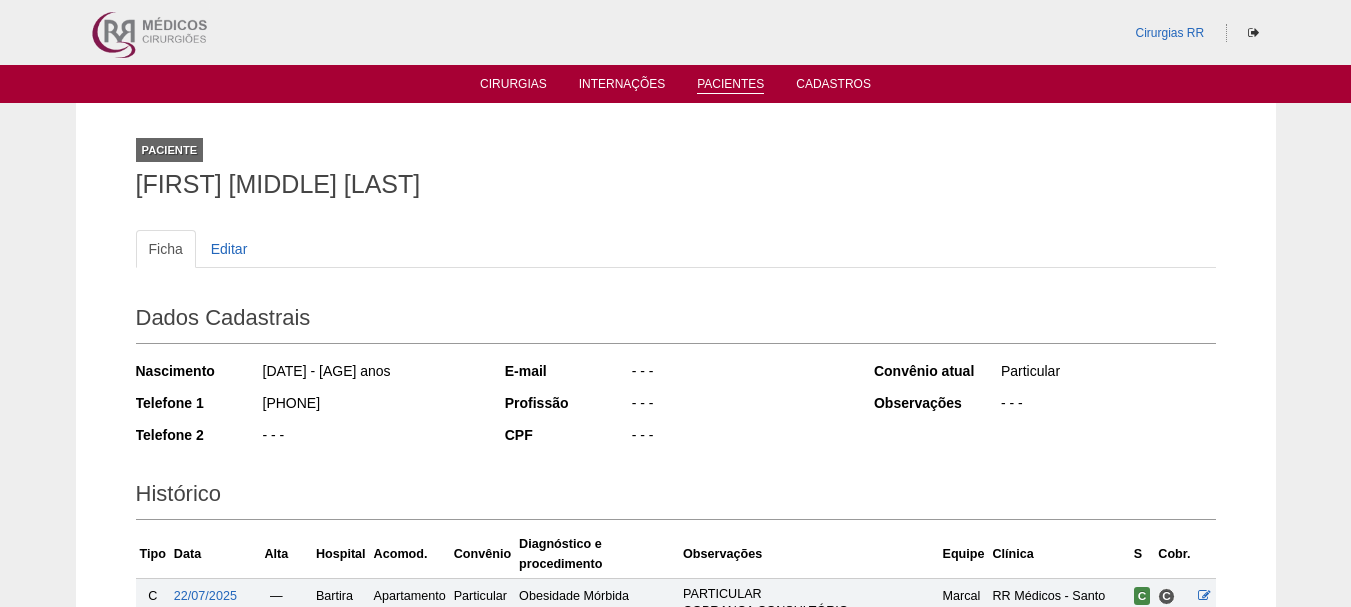 click on "Pacientes" at bounding box center (730, 85) 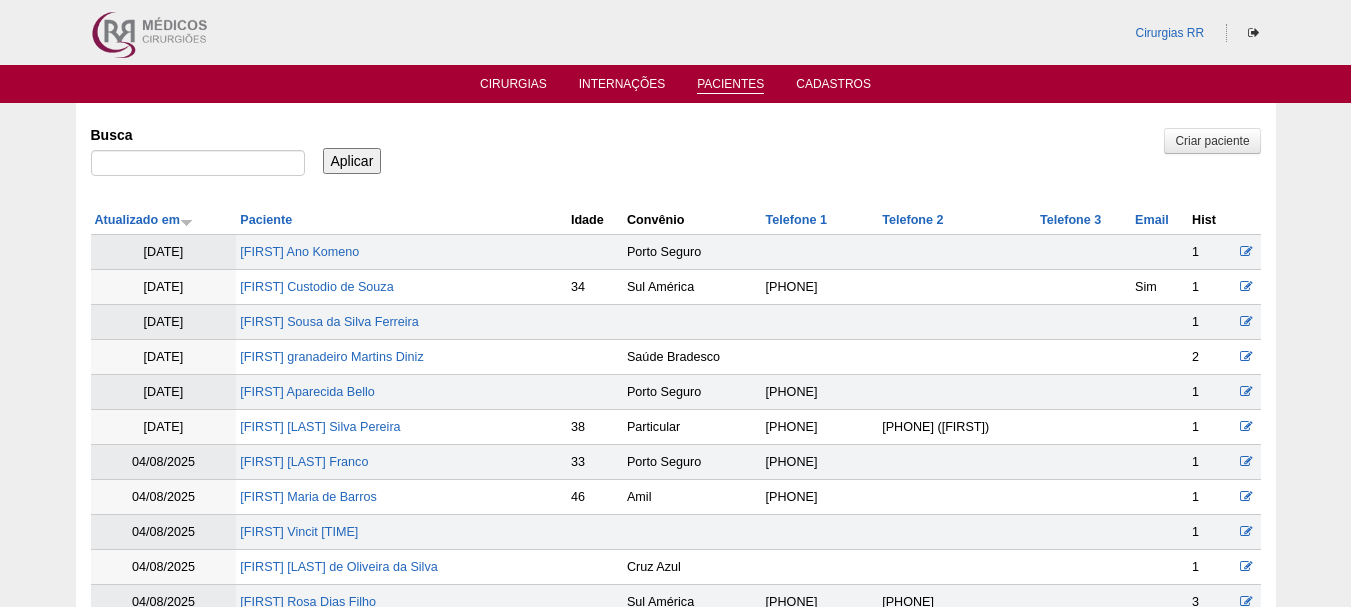 scroll, scrollTop: 0, scrollLeft: 0, axis: both 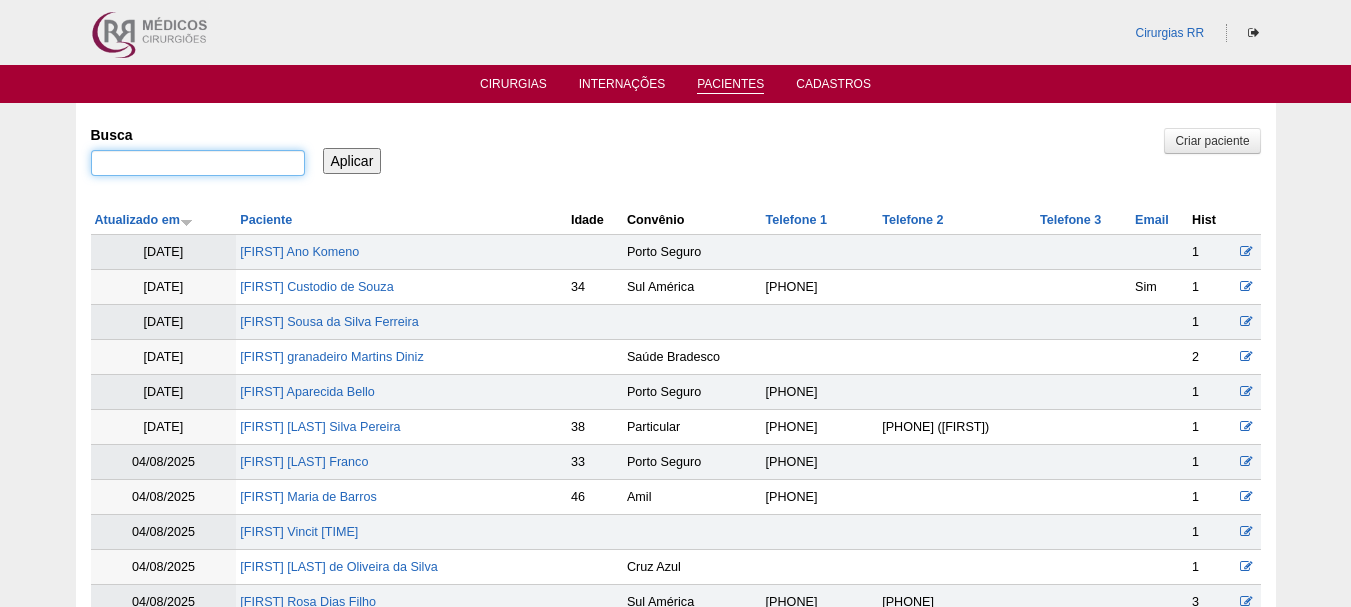 click on "Busca" at bounding box center [198, 163] 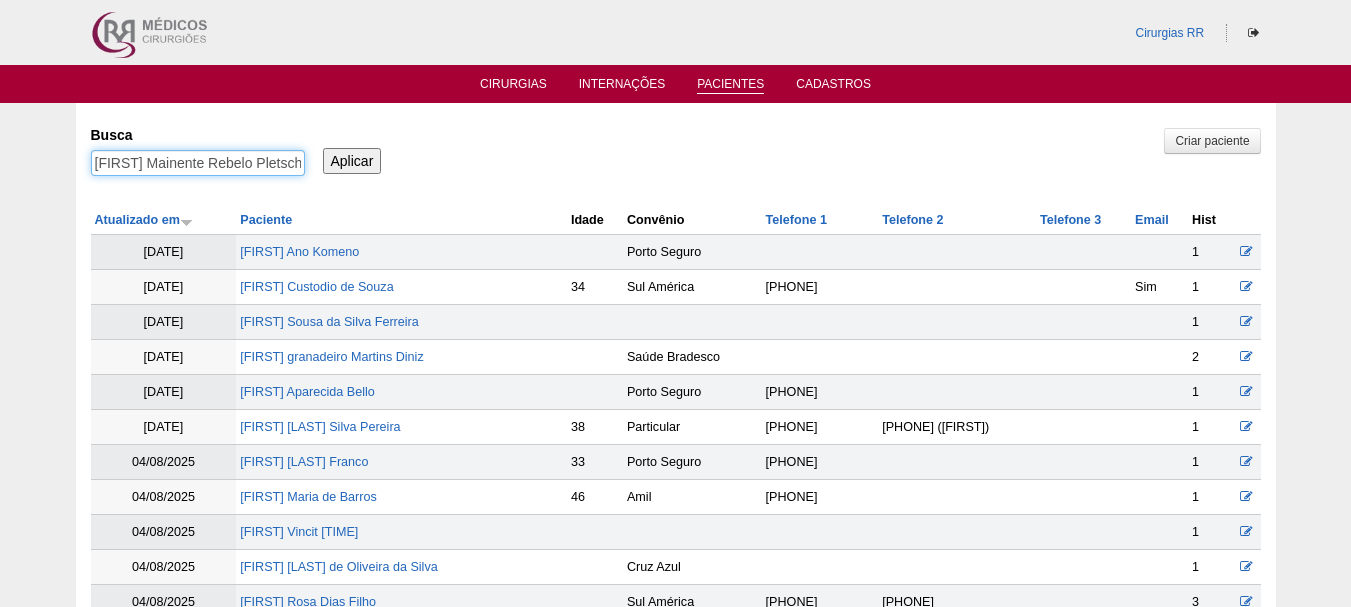 scroll, scrollTop: 0, scrollLeft: 61, axis: horizontal 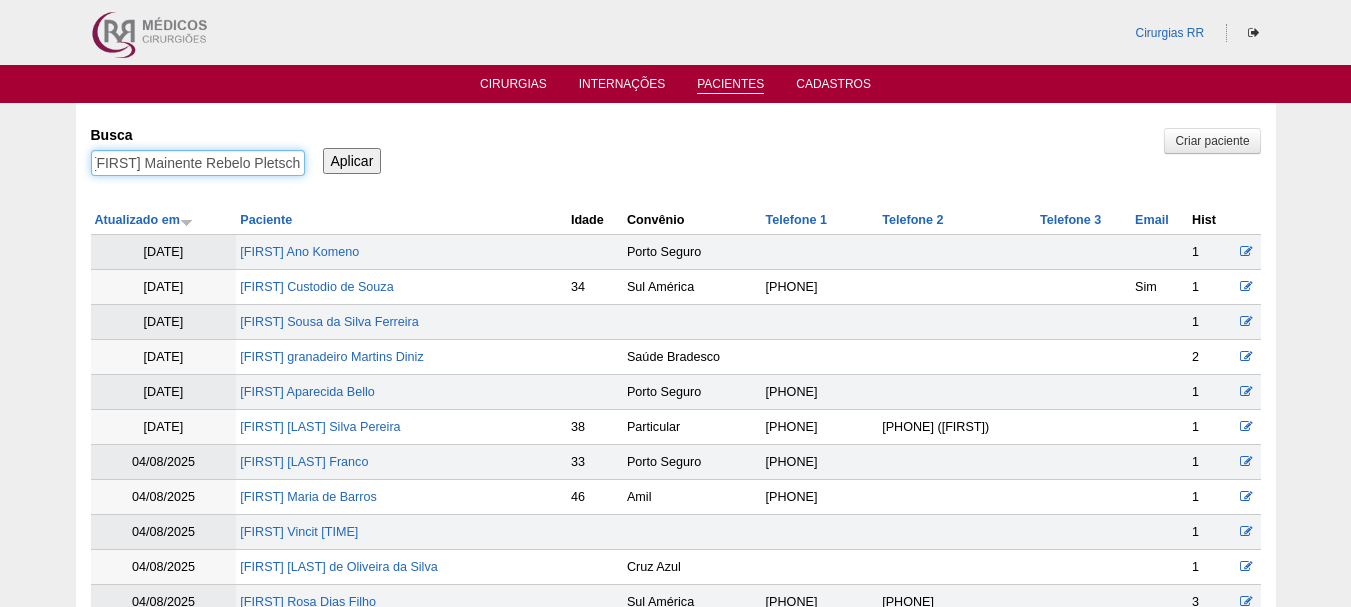 type on "ADRIANA MAINENTE REBELO PLETSCH" 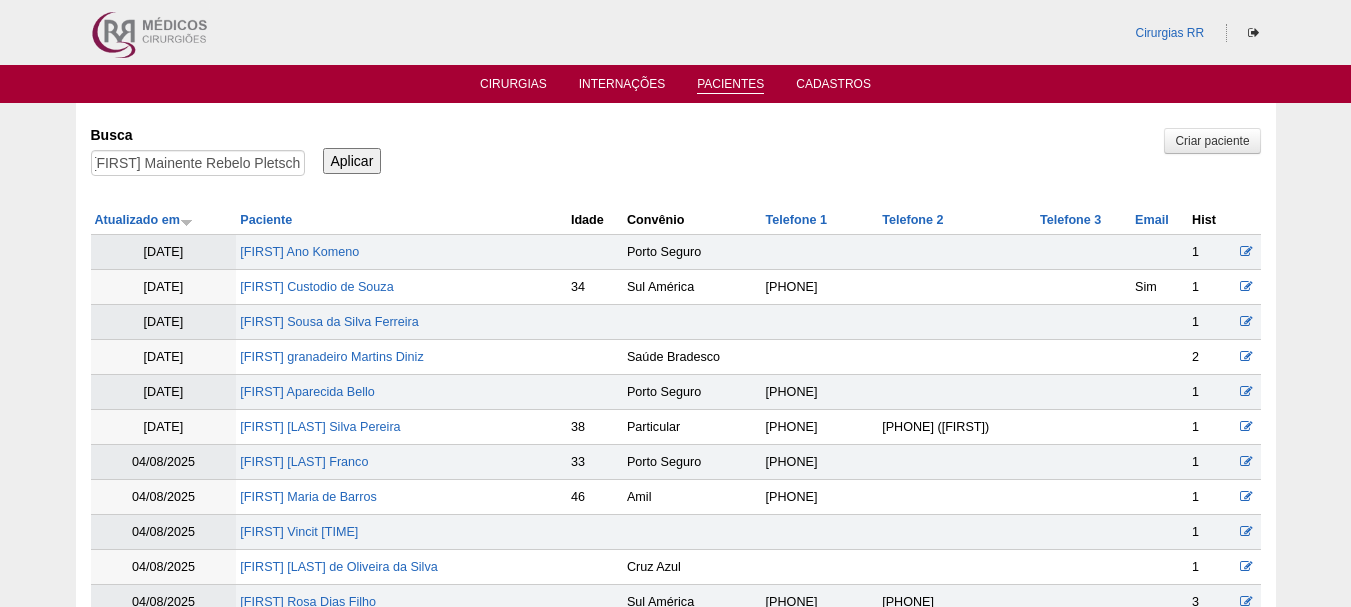 scroll, scrollTop: 0, scrollLeft: 0, axis: both 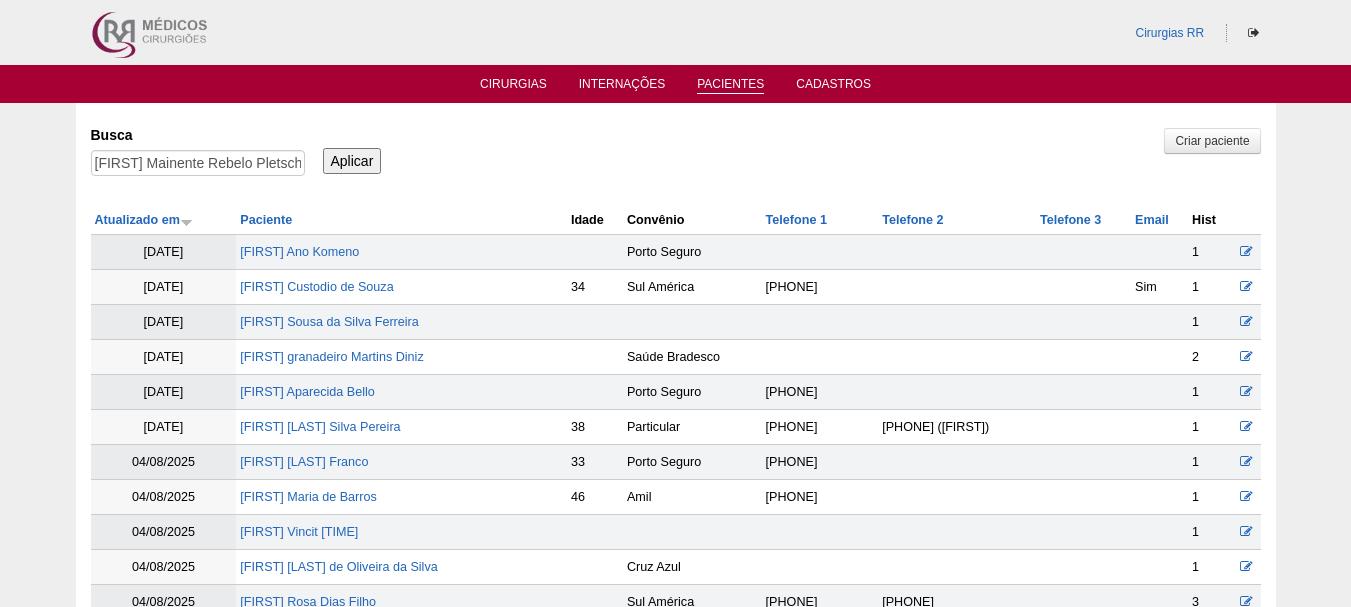 click on "Aplicar" at bounding box center (352, 161) 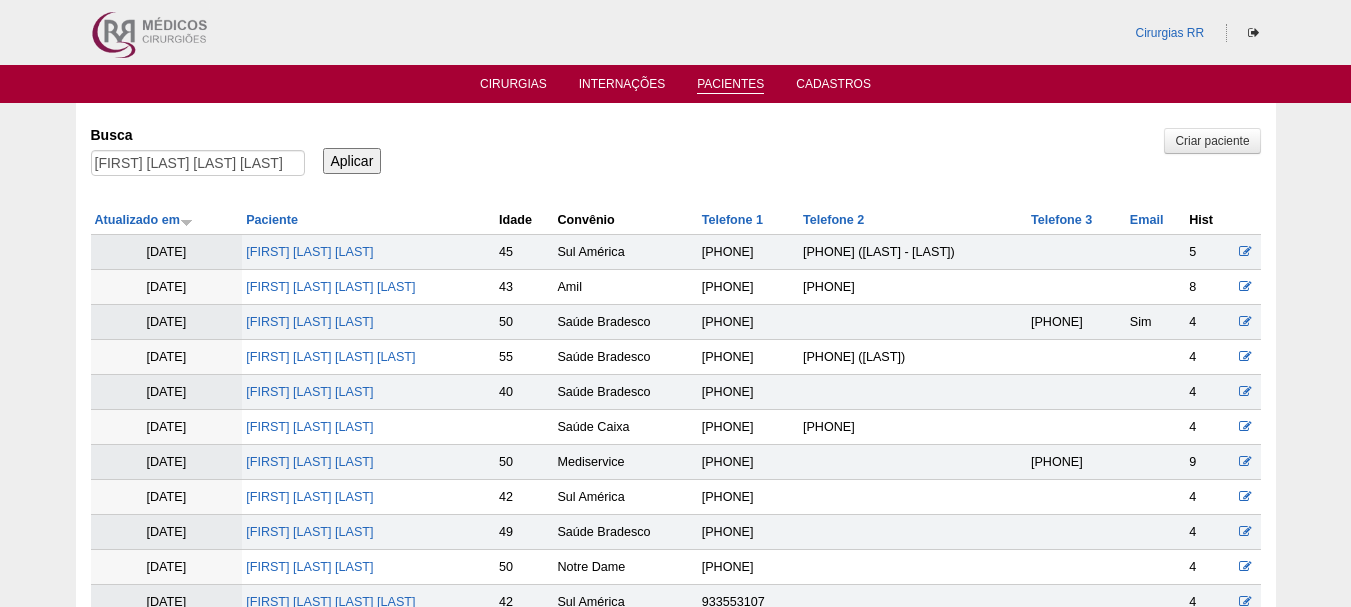 scroll, scrollTop: 0, scrollLeft: 0, axis: both 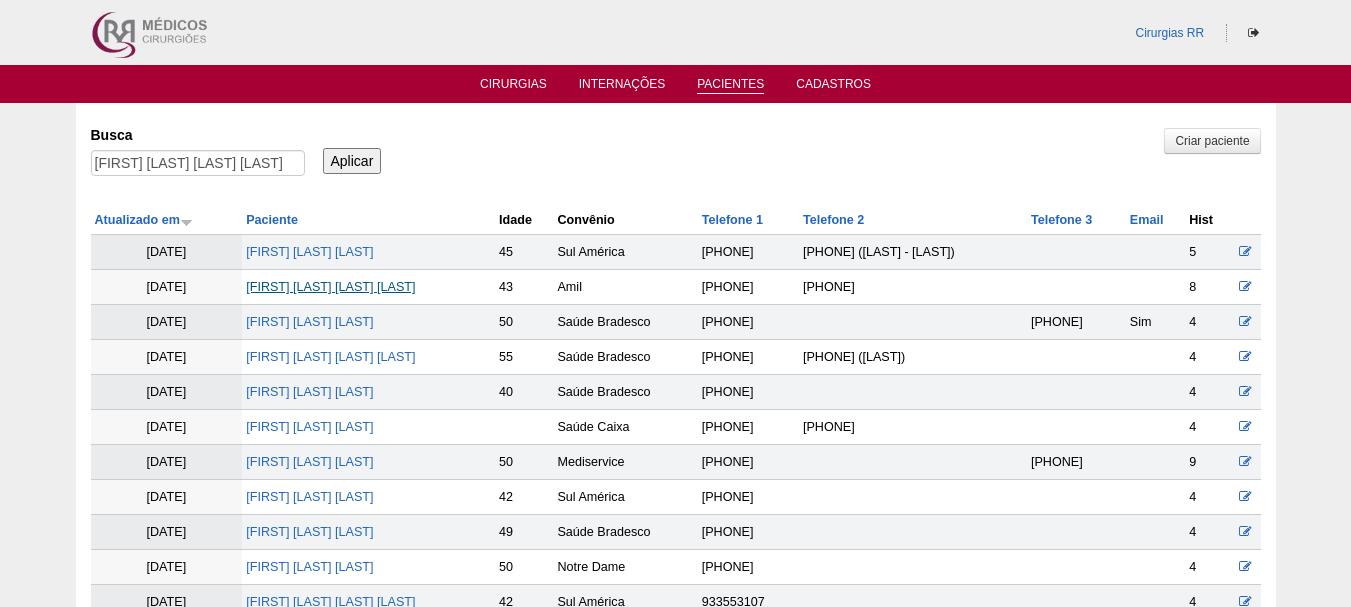 click on "[FIRST] [LAST] [LAST] [LAST]" at bounding box center (330, 287) 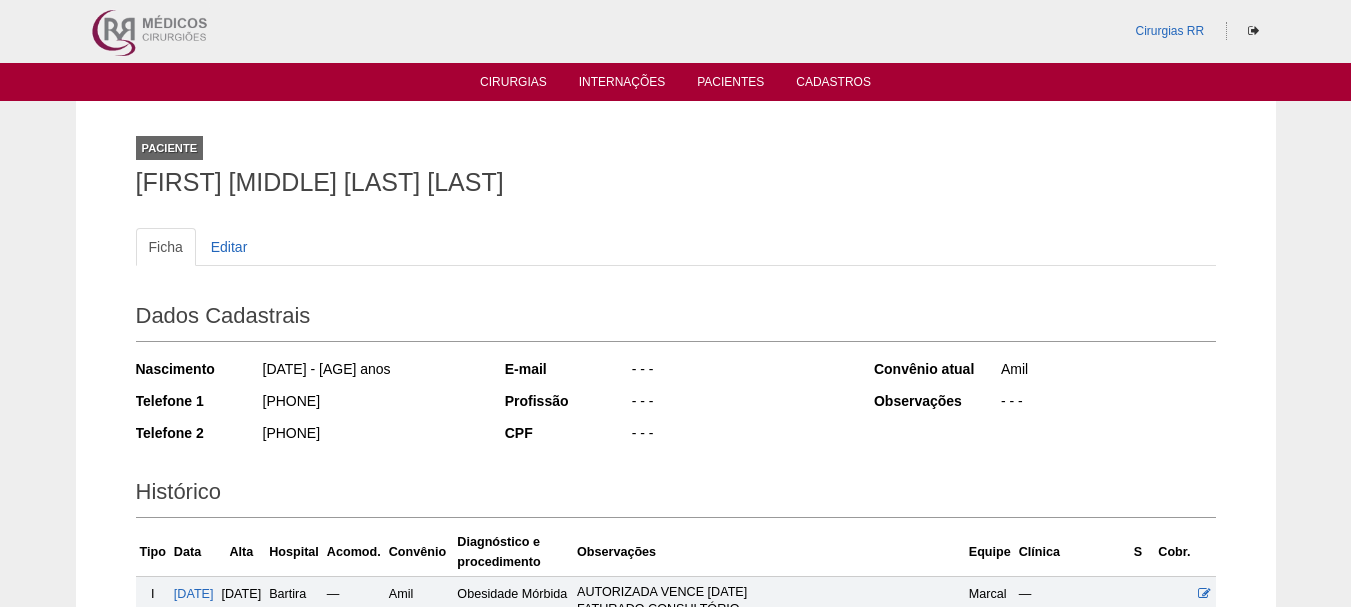 scroll, scrollTop: 0, scrollLeft: 0, axis: both 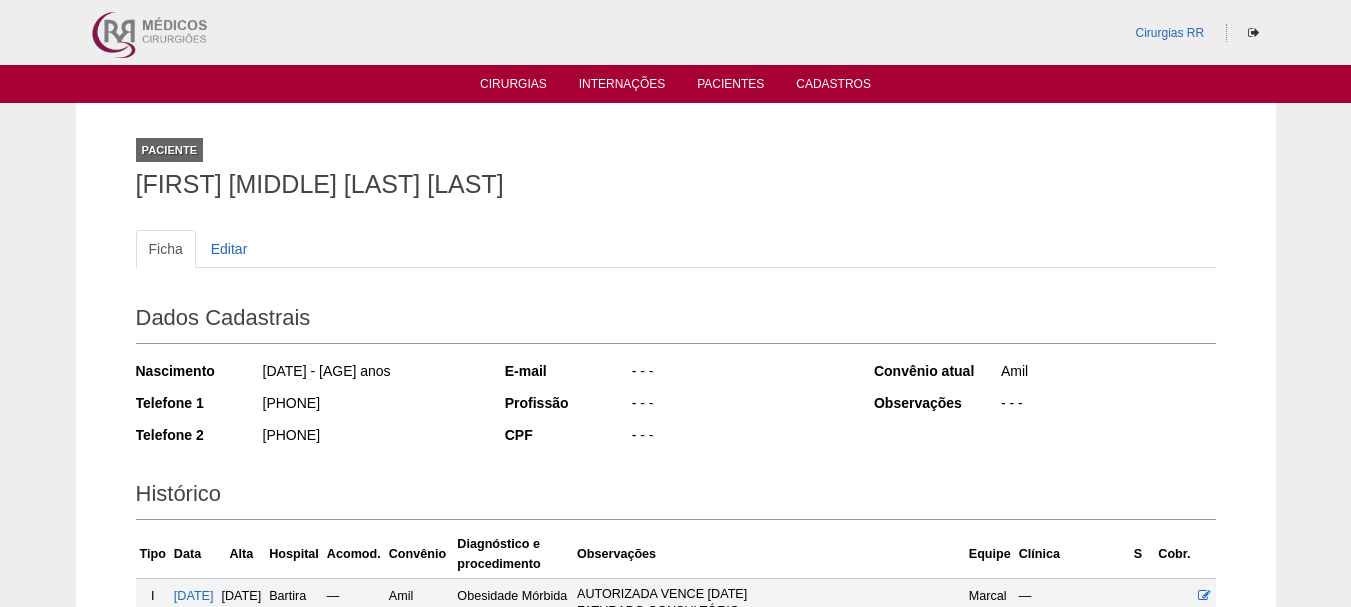 click on "Cirurgias
Internações
Pacientes
Cadastros" at bounding box center [675, 84] 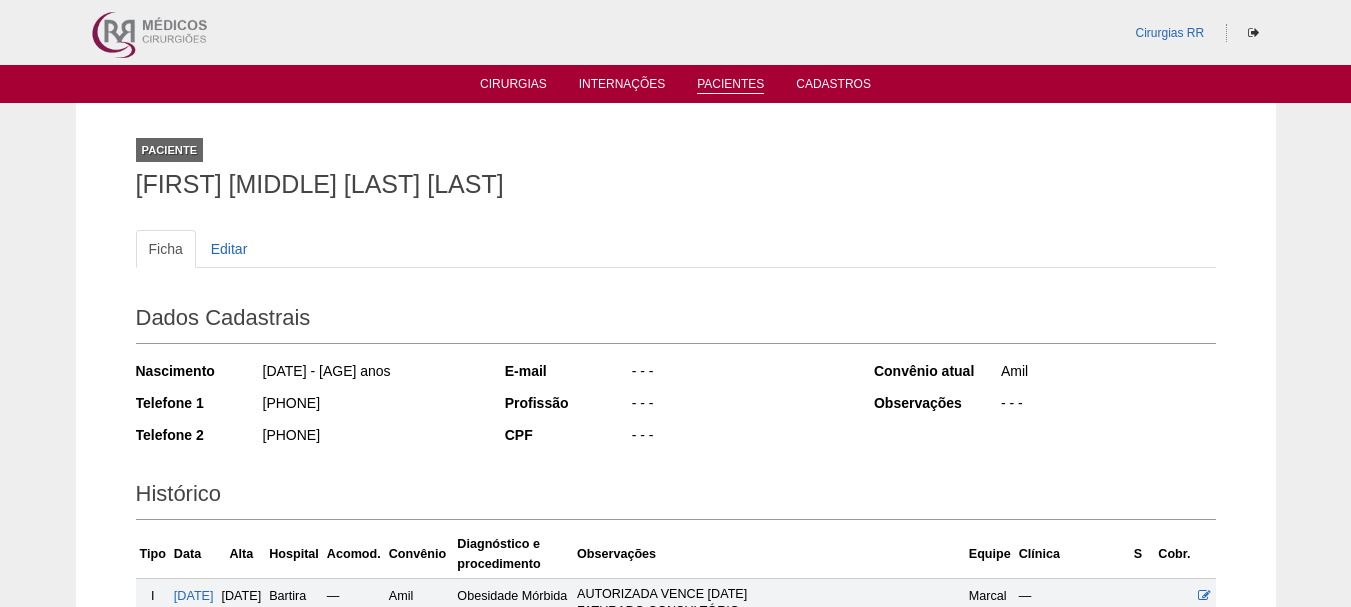 click on "Pacientes" at bounding box center [730, 85] 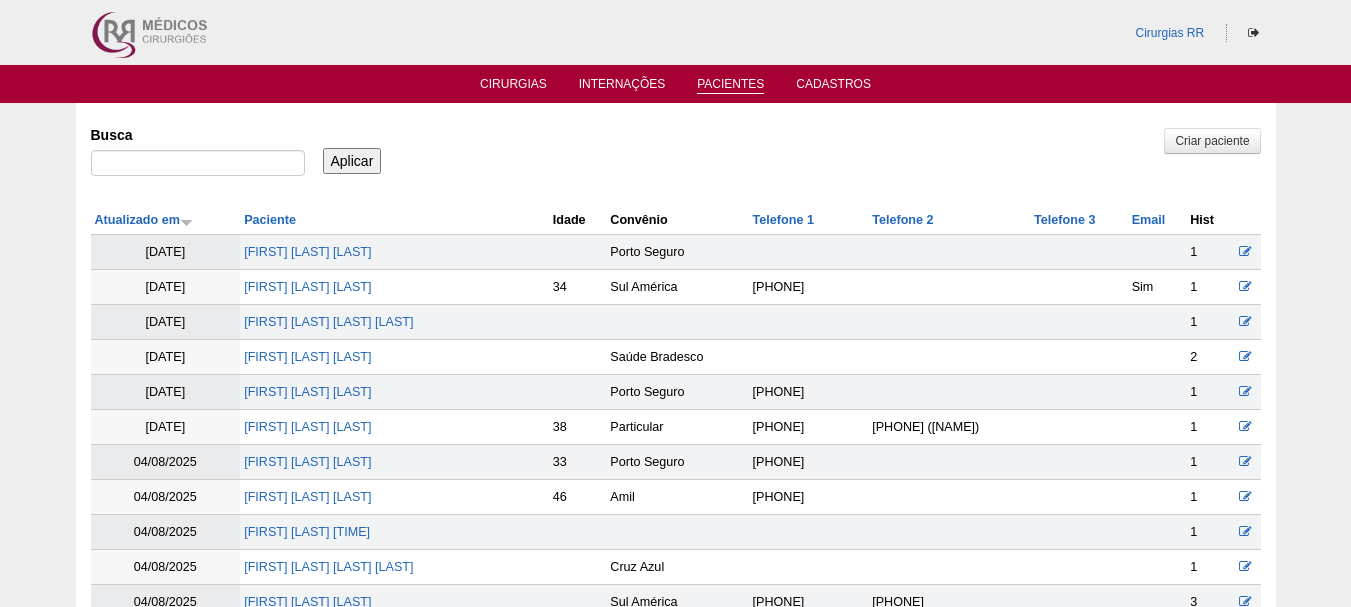 scroll, scrollTop: 0, scrollLeft: 0, axis: both 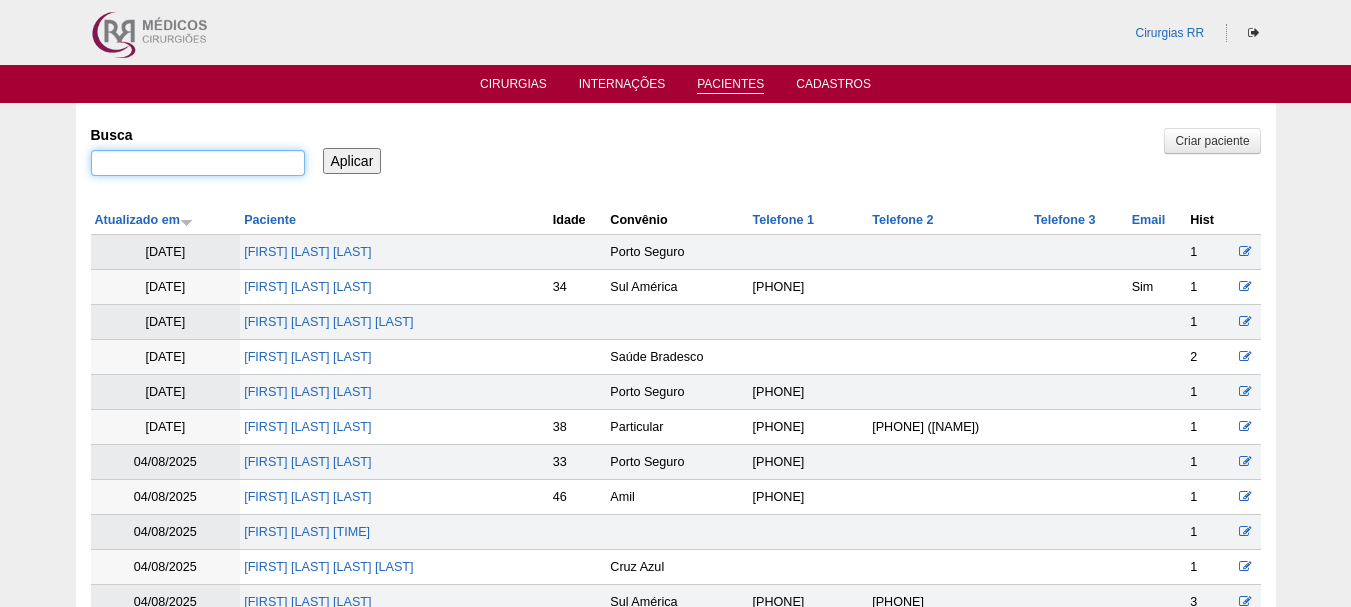 click on "Busca" at bounding box center (198, 163) 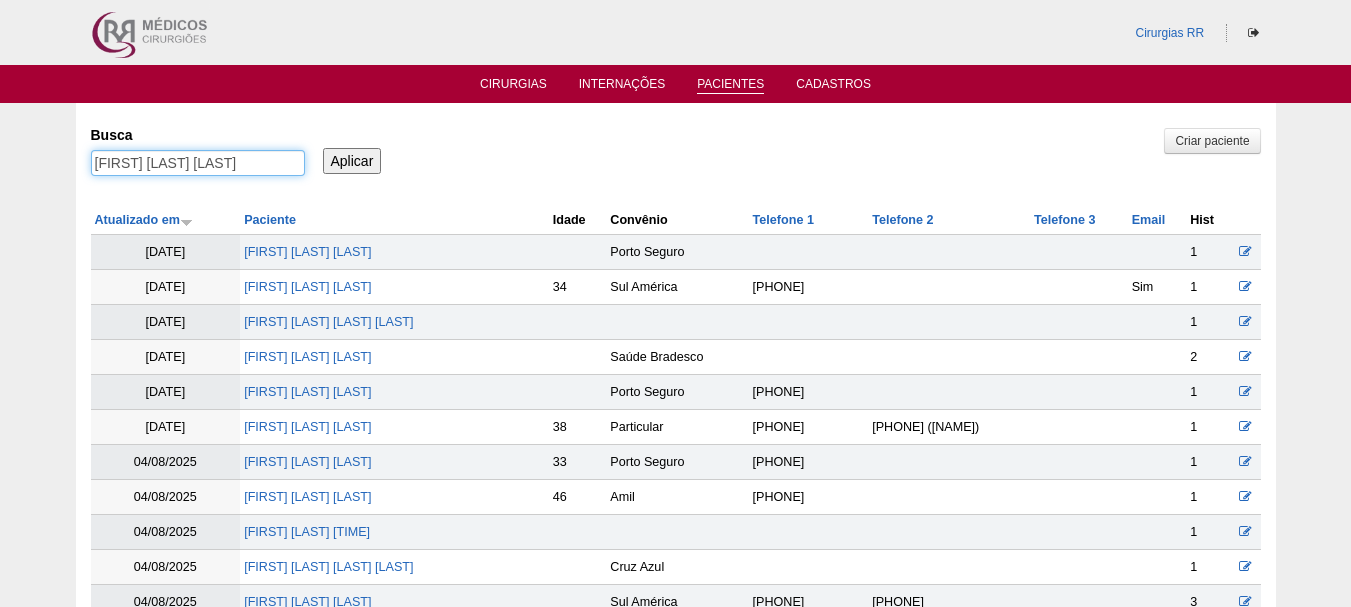 type on "[FIRST] [LAST] [LAST]" 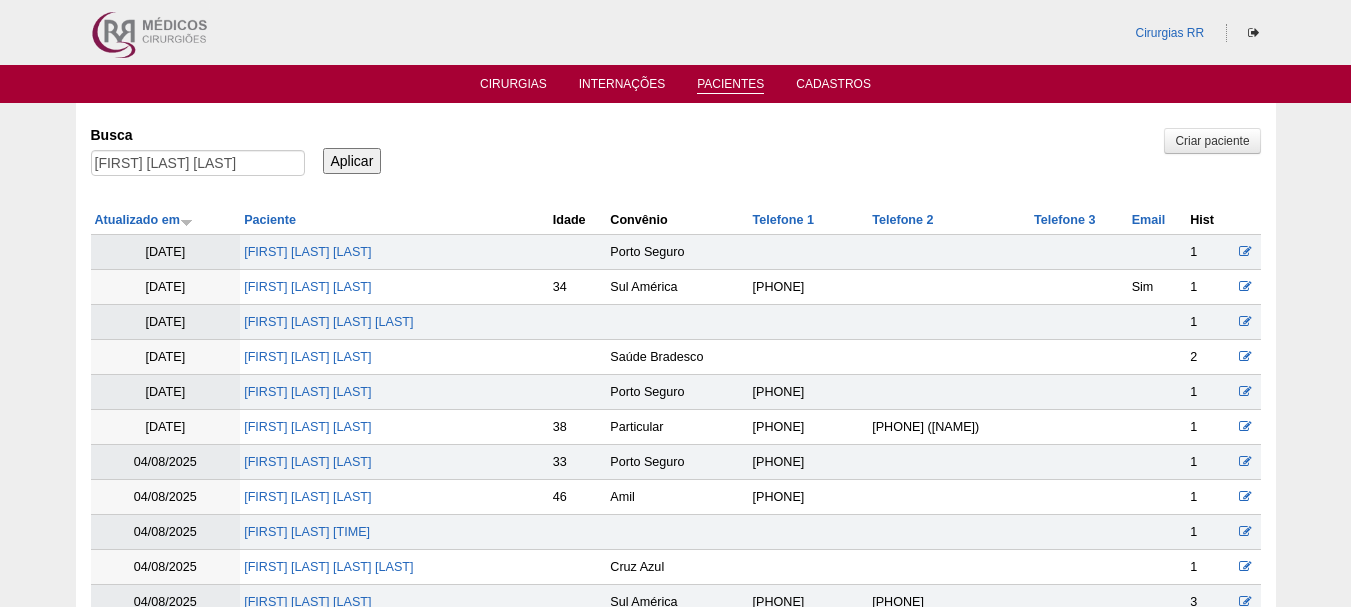click on "Aplicar" at bounding box center [352, 161] 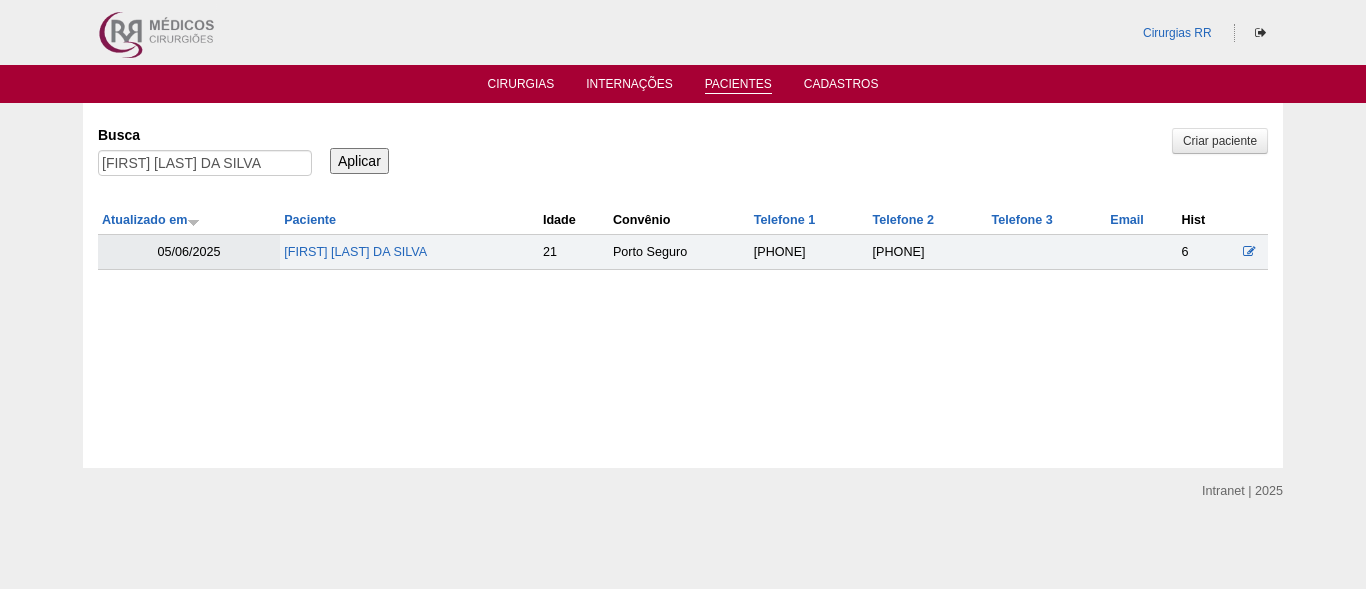 scroll, scrollTop: 0, scrollLeft: 0, axis: both 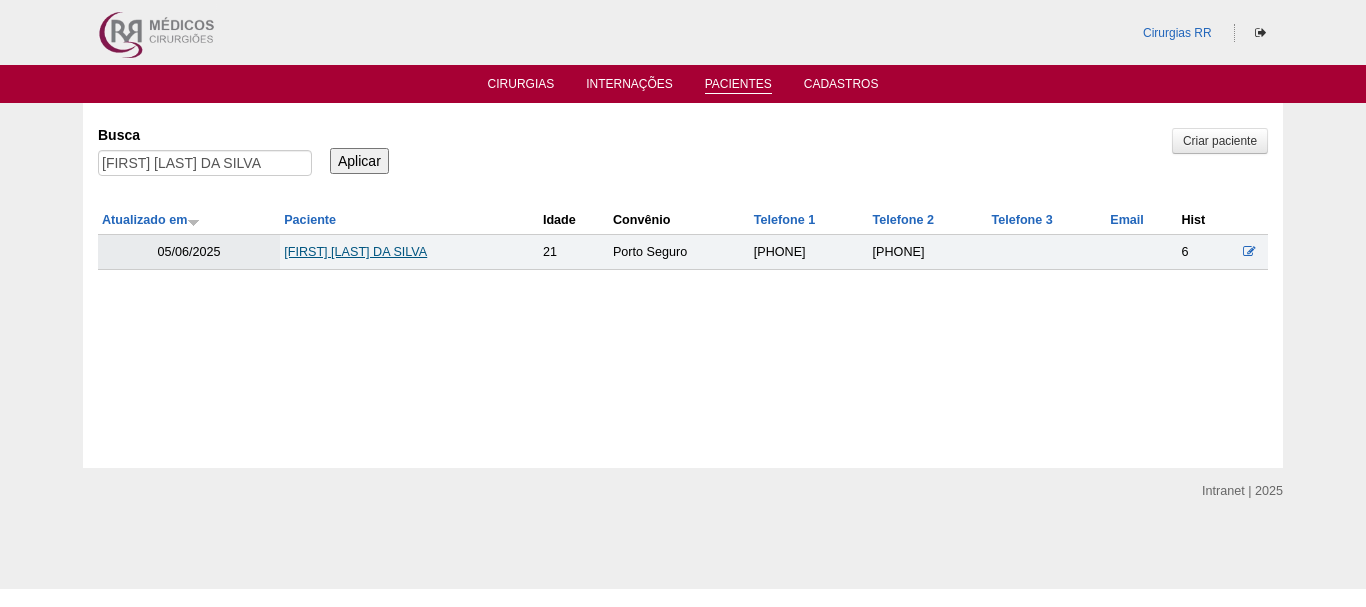 click on "Lucas Lopes da Silva" at bounding box center [355, 252] 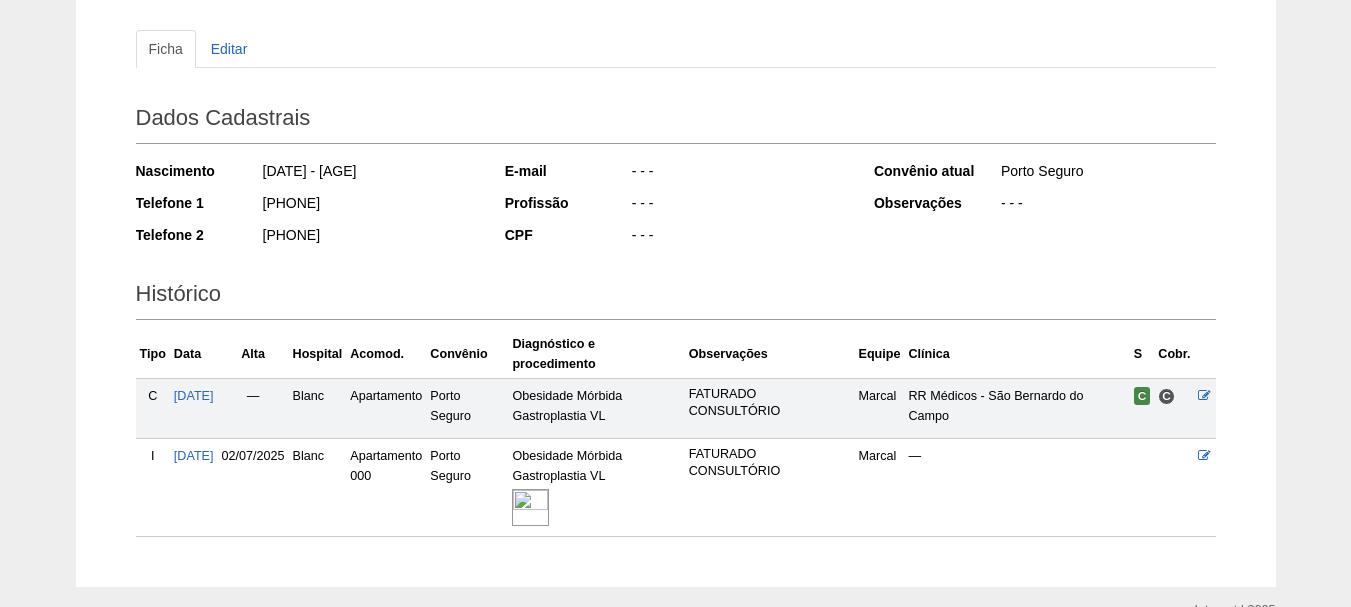 scroll, scrollTop: 0, scrollLeft: 0, axis: both 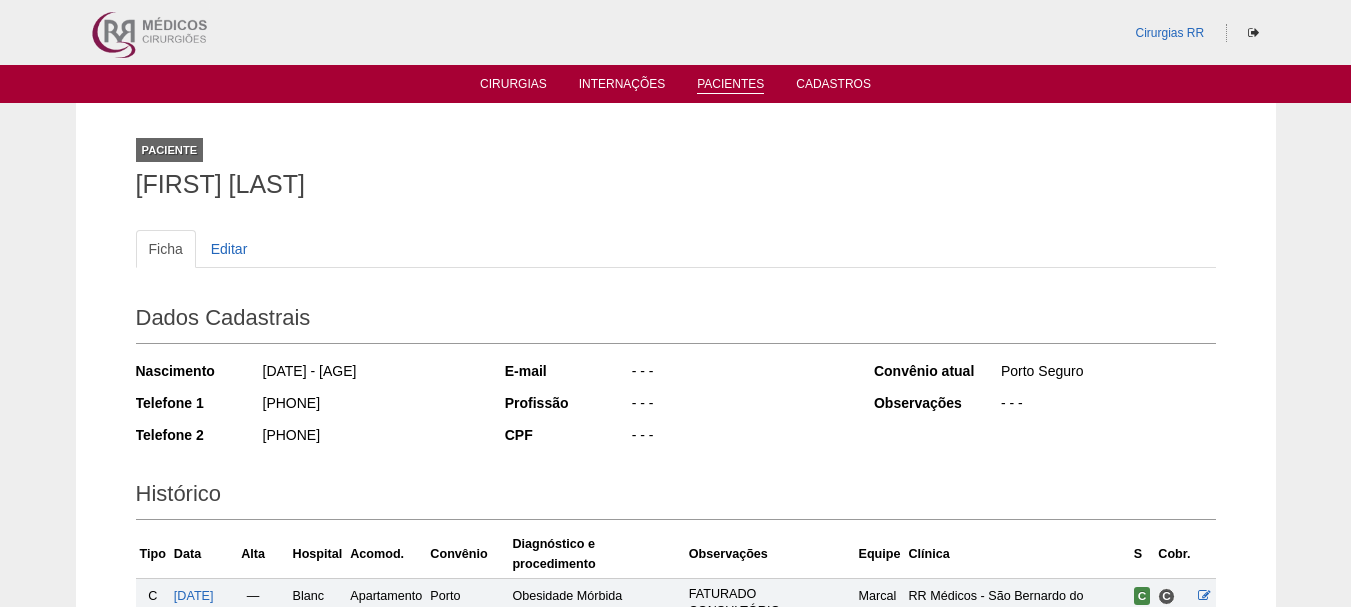 click on "Pacientes" at bounding box center (730, 85) 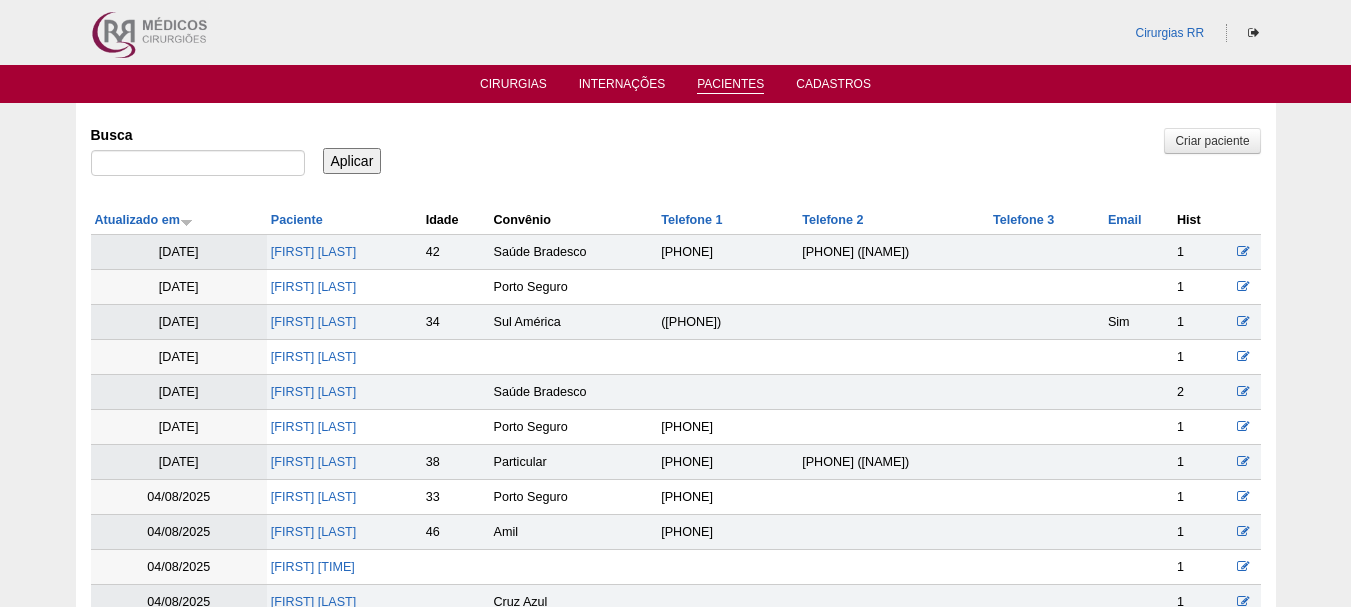 scroll, scrollTop: 0, scrollLeft: 0, axis: both 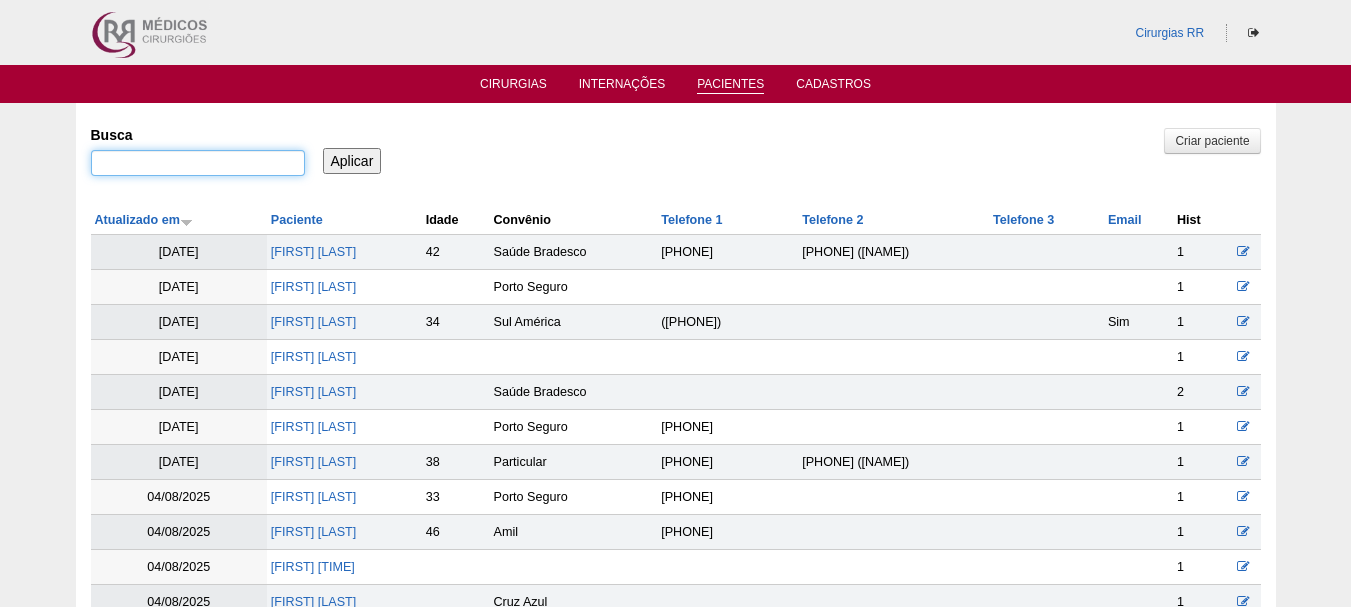 click on "Busca" at bounding box center [198, 163] 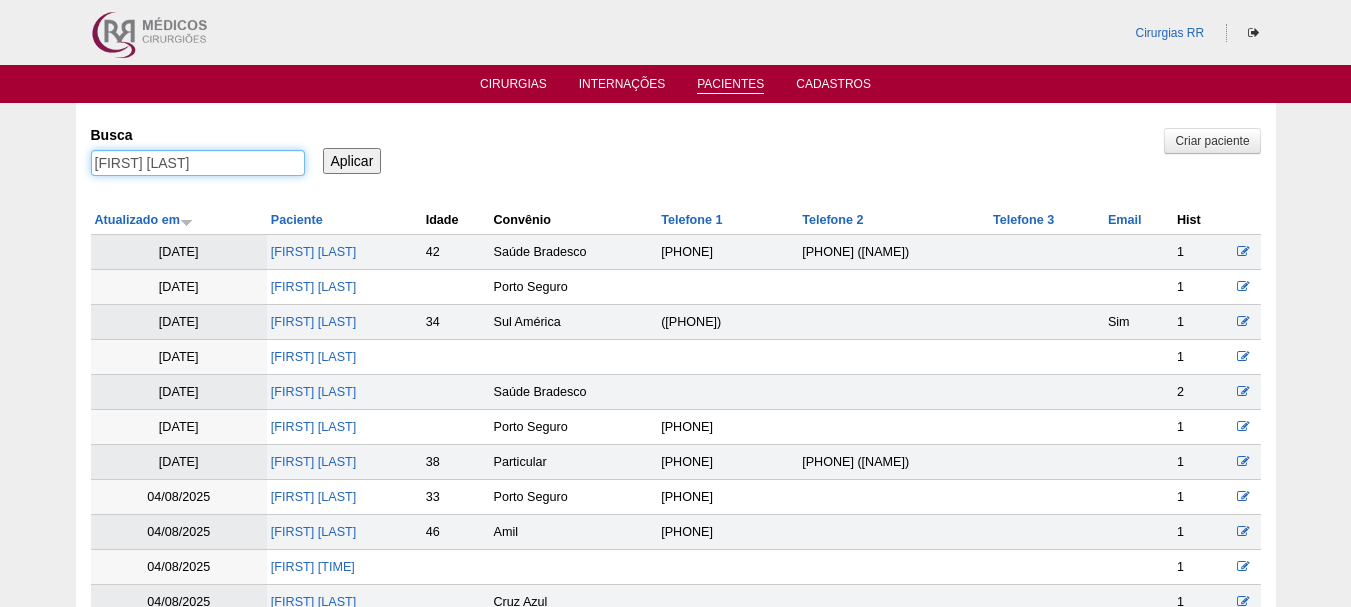 type on "[FIRST] [LAST] [LAST]" 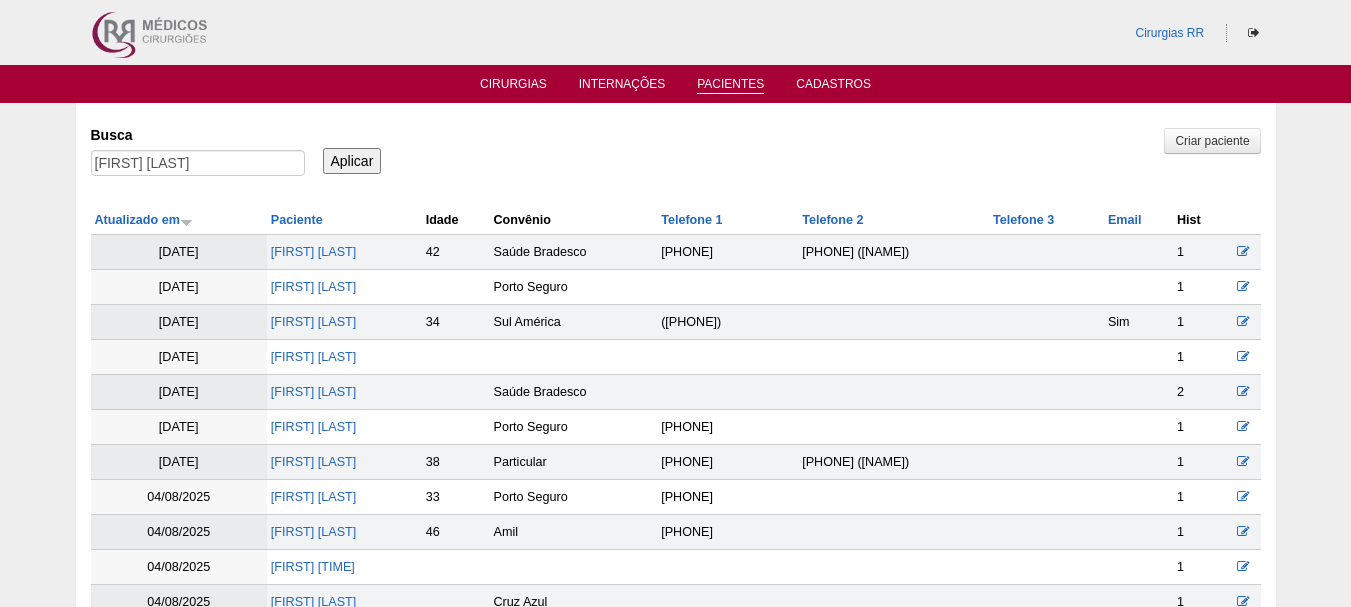 click on "Aplicar" at bounding box center [352, 161] 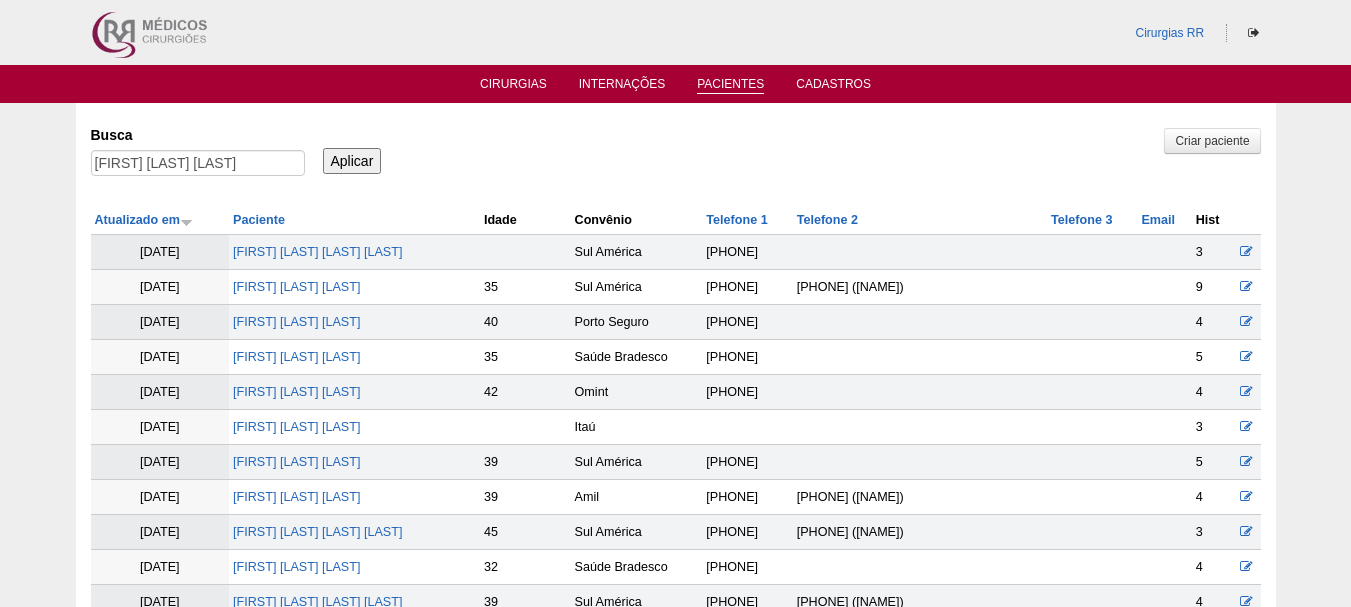scroll, scrollTop: 0, scrollLeft: 0, axis: both 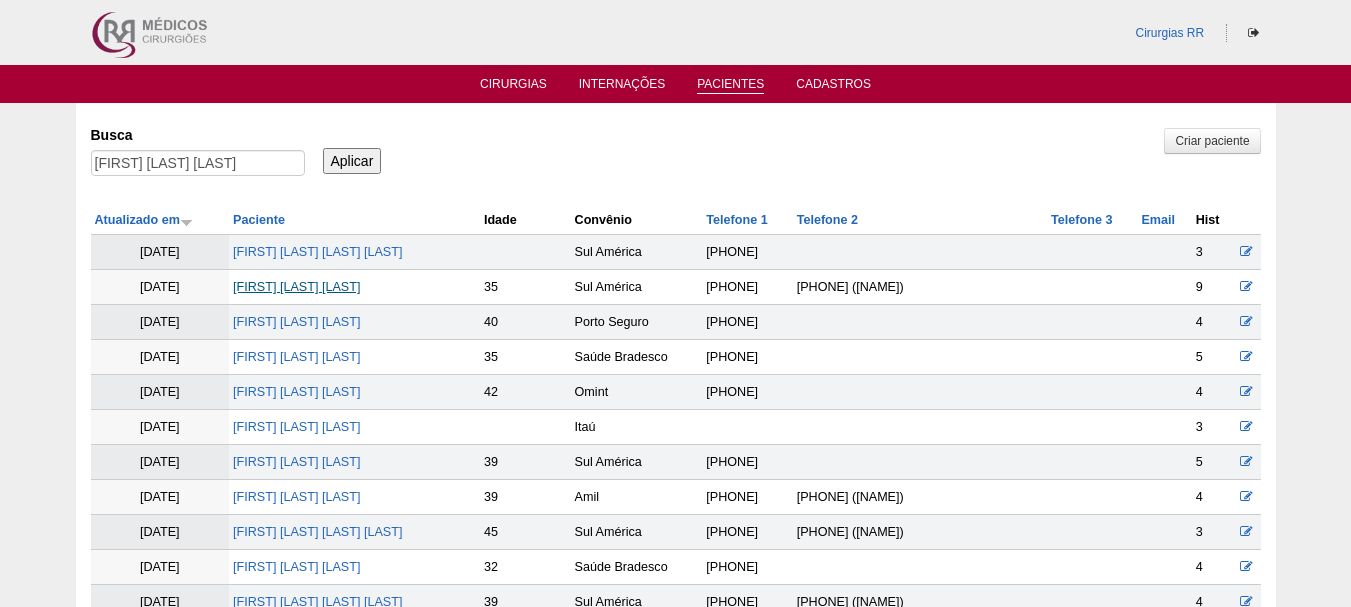 click on "DAYANE FERNANDES COSTA" at bounding box center (296, 287) 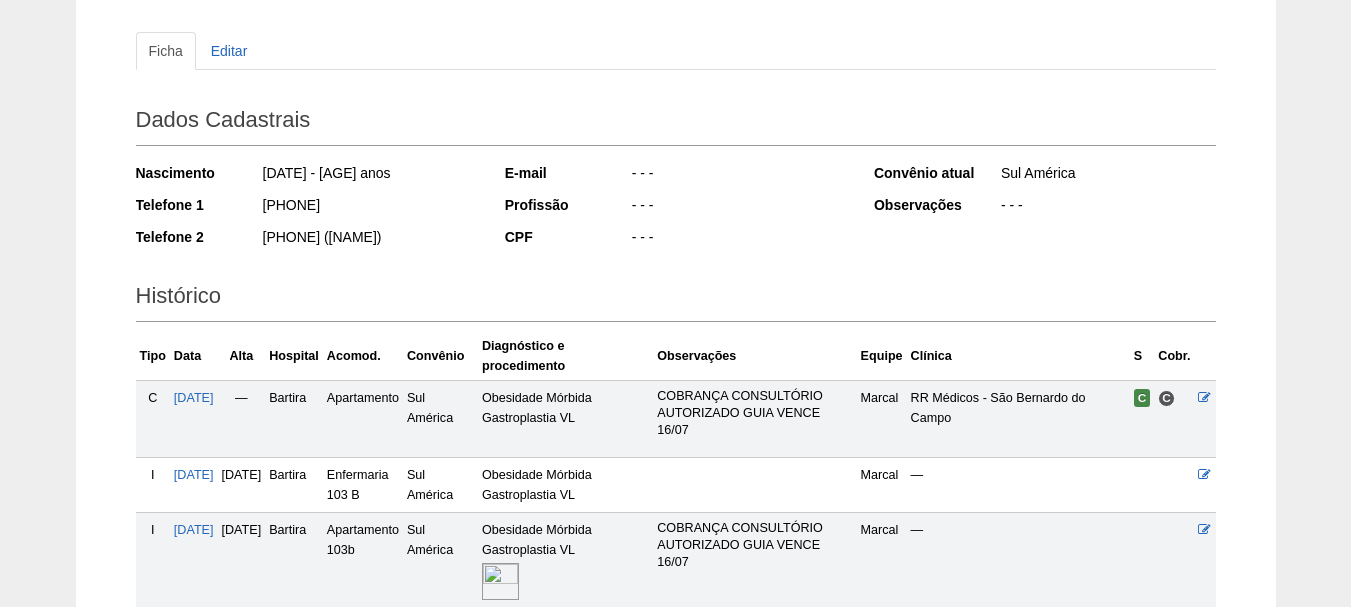 scroll, scrollTop: 200, scrollLeft: 0, axis: vertical 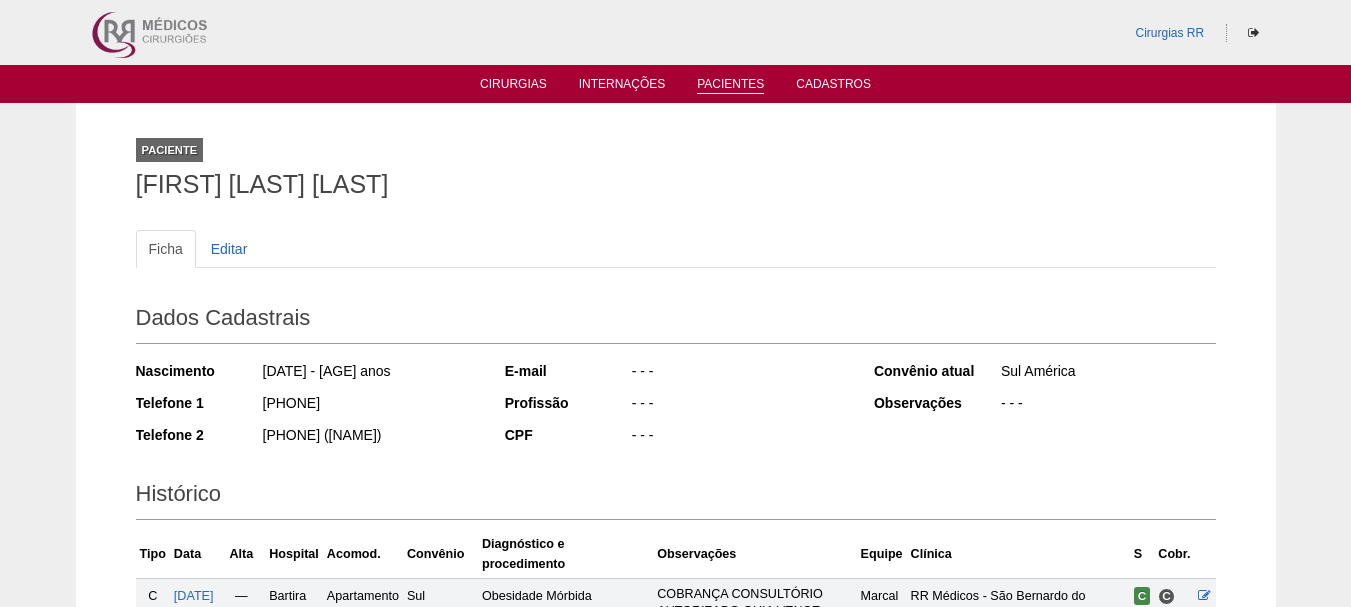 click on "Pacientes" at bounding box center (730, 85) 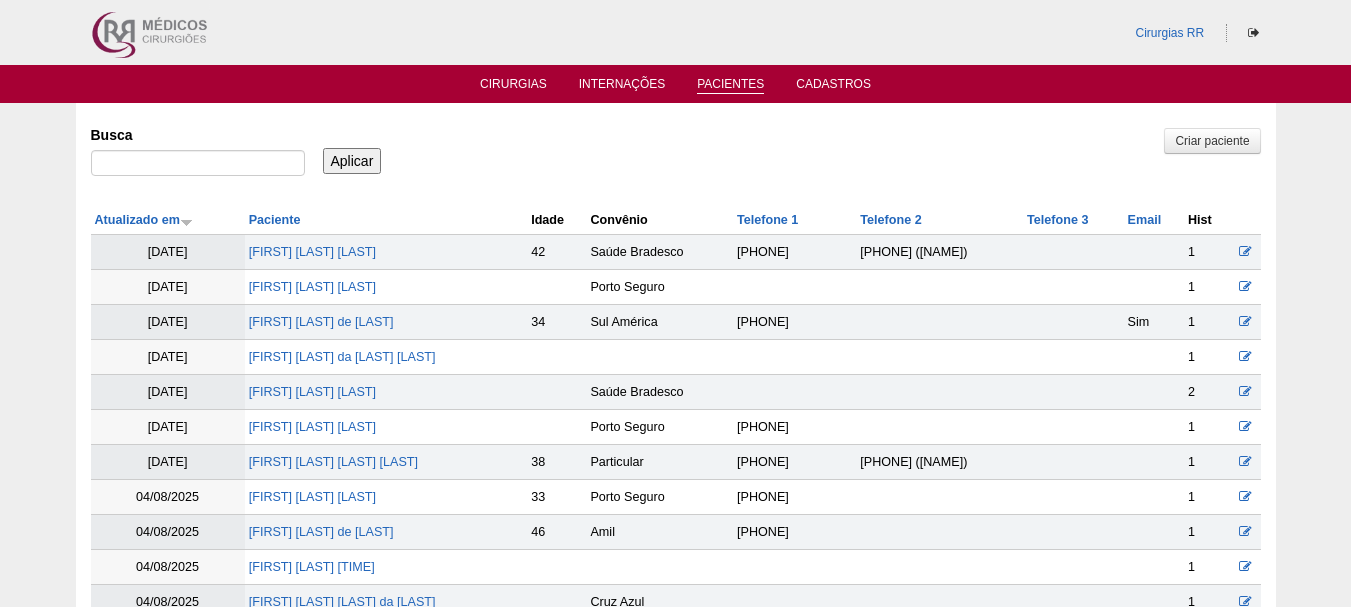 scroll, scrollTop: 0, scrollLeft: 0, axis: both 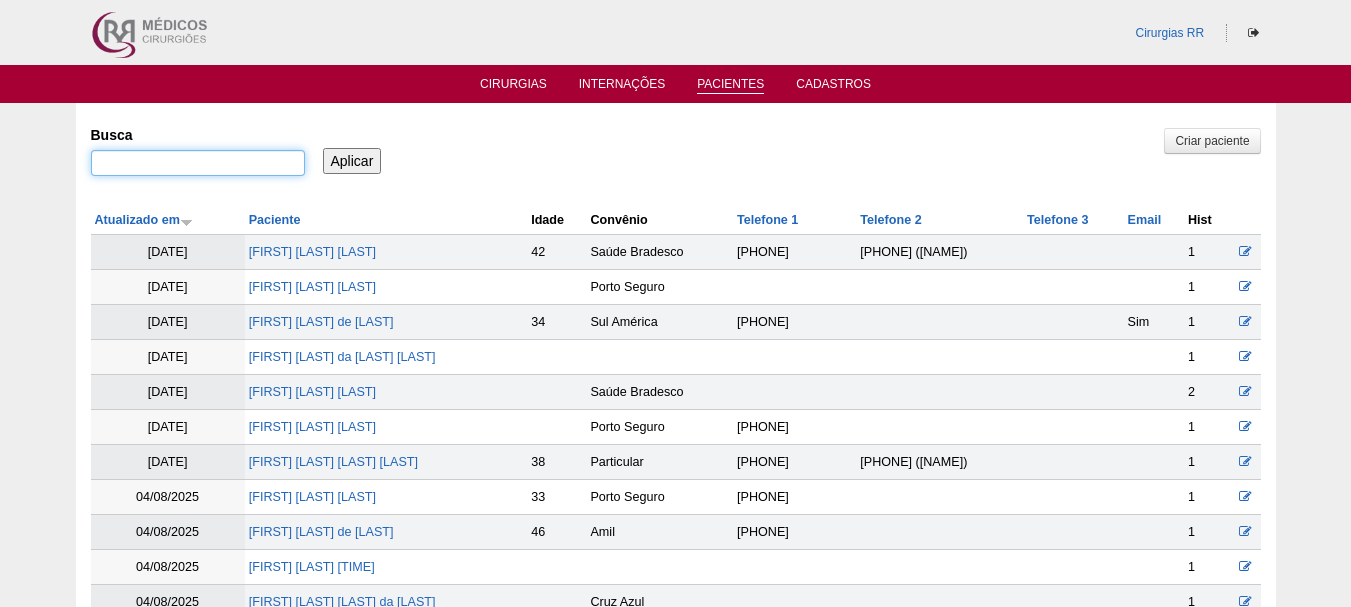 click on "Busca" at bounding box center (198, 163) 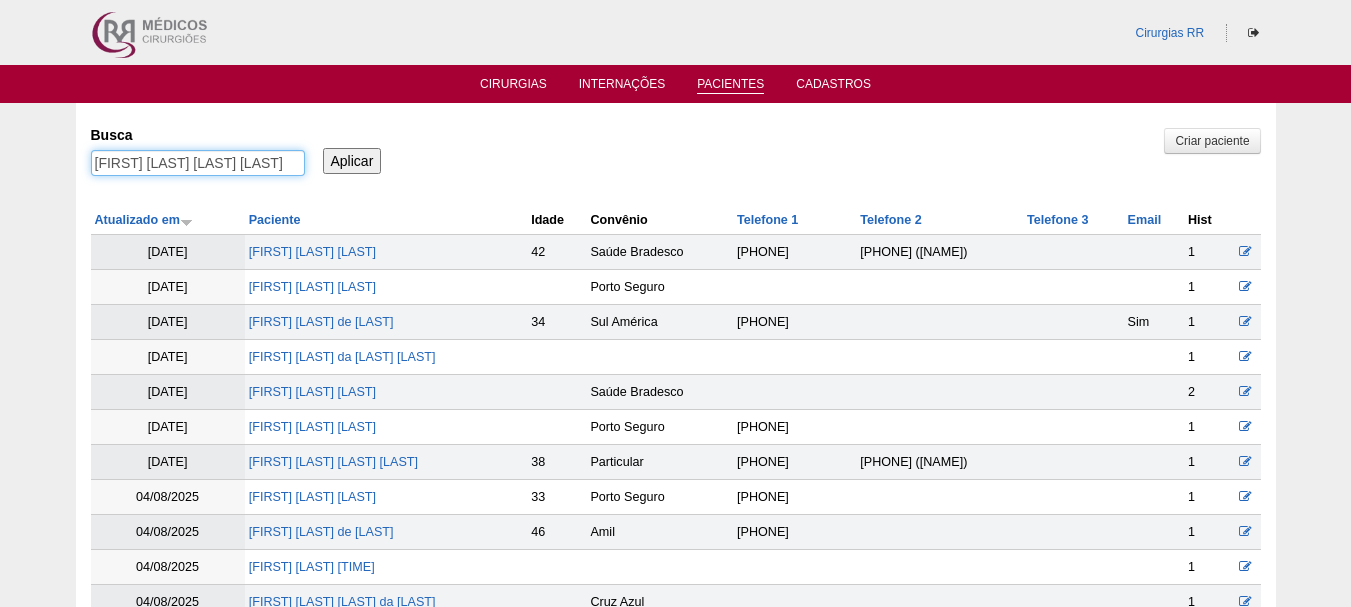 scroll, scrollTop: 0, scrollLeft: 32, axis: horizontal 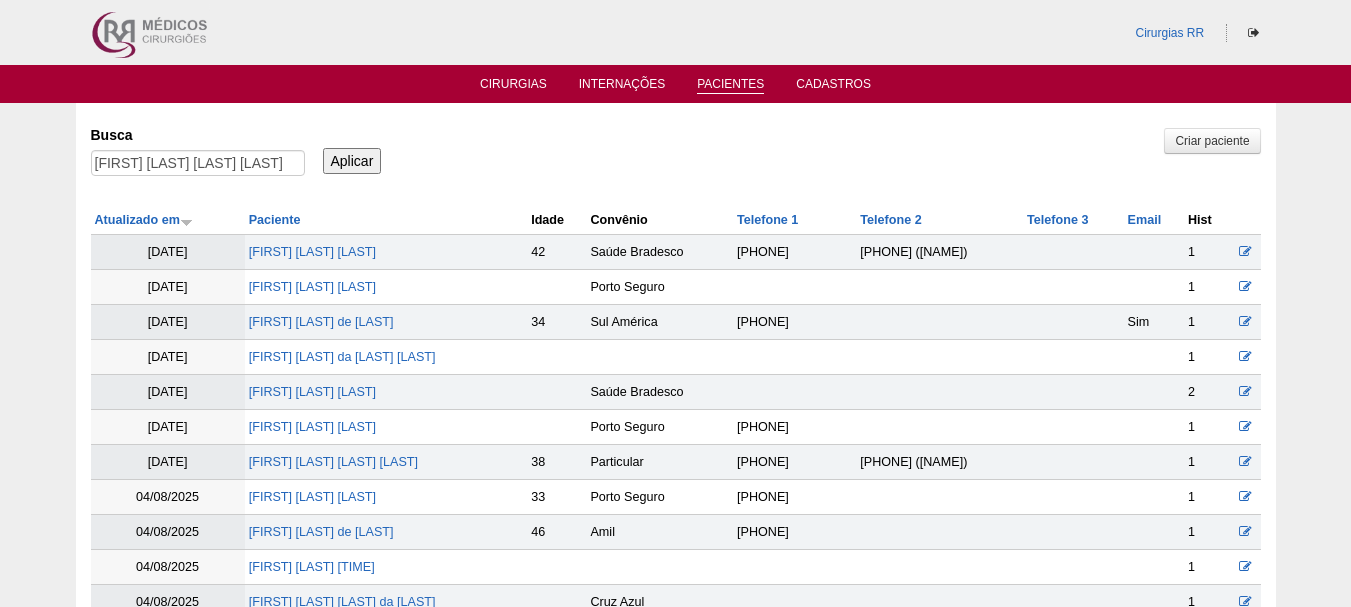 click on "Aplicar" at bounding box center (352, 161) 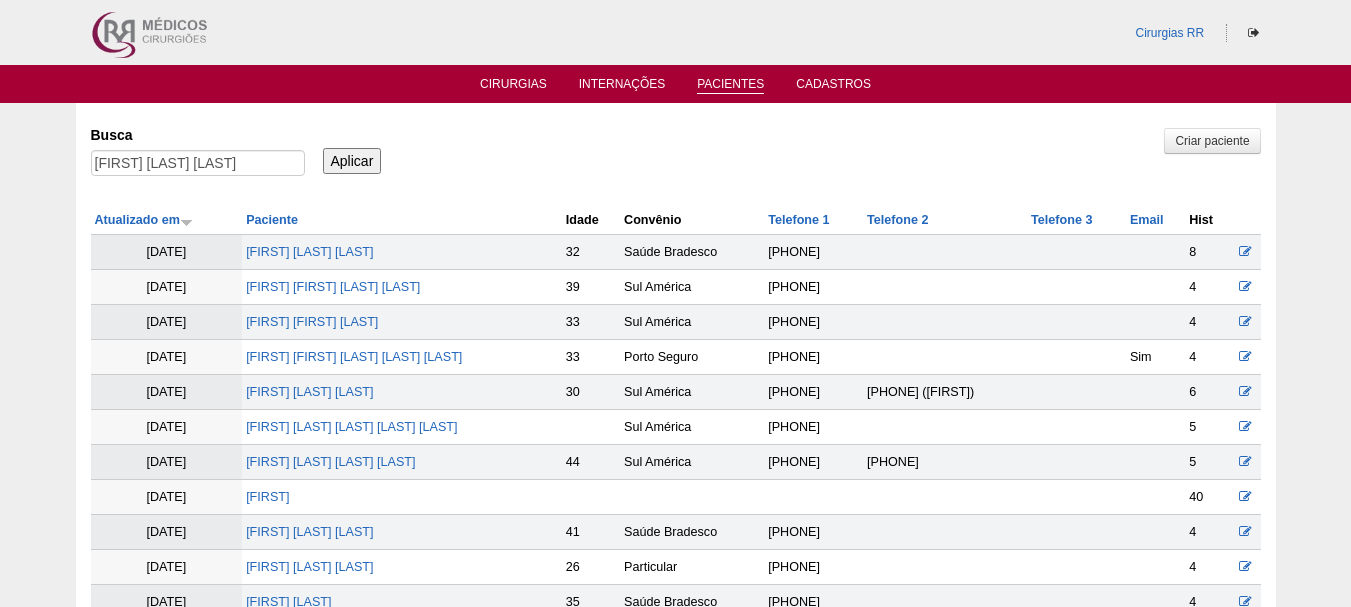 scroll, scrollTop: 0, scrollLeft: 0, axis: both 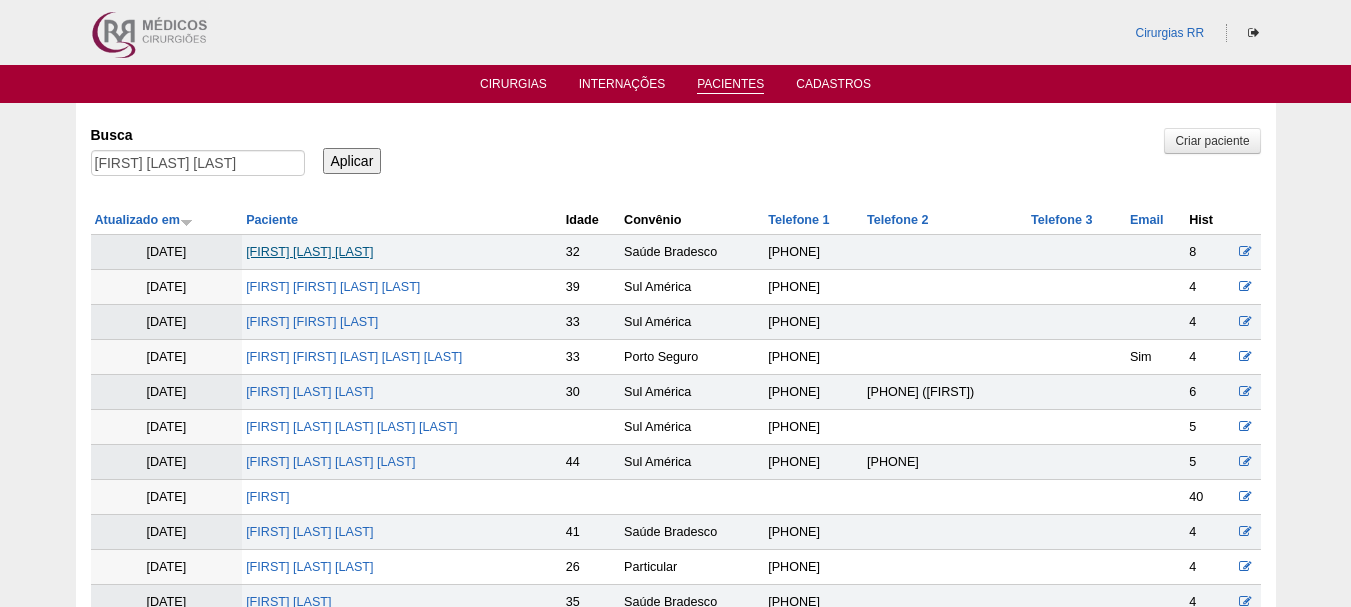 click on "[FIRST] [LAST] [LAST]" at bounding box center (309, 252) 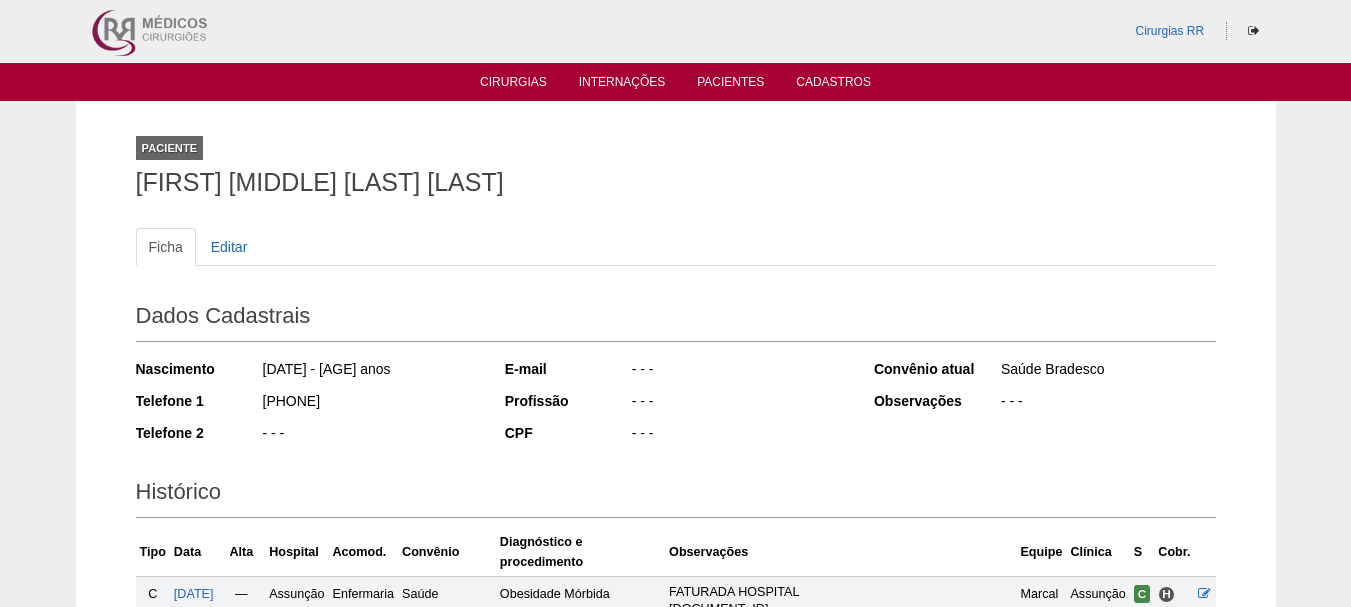 scroll, scrollTop: 300, scrollLeft: 0, axis: vertical 